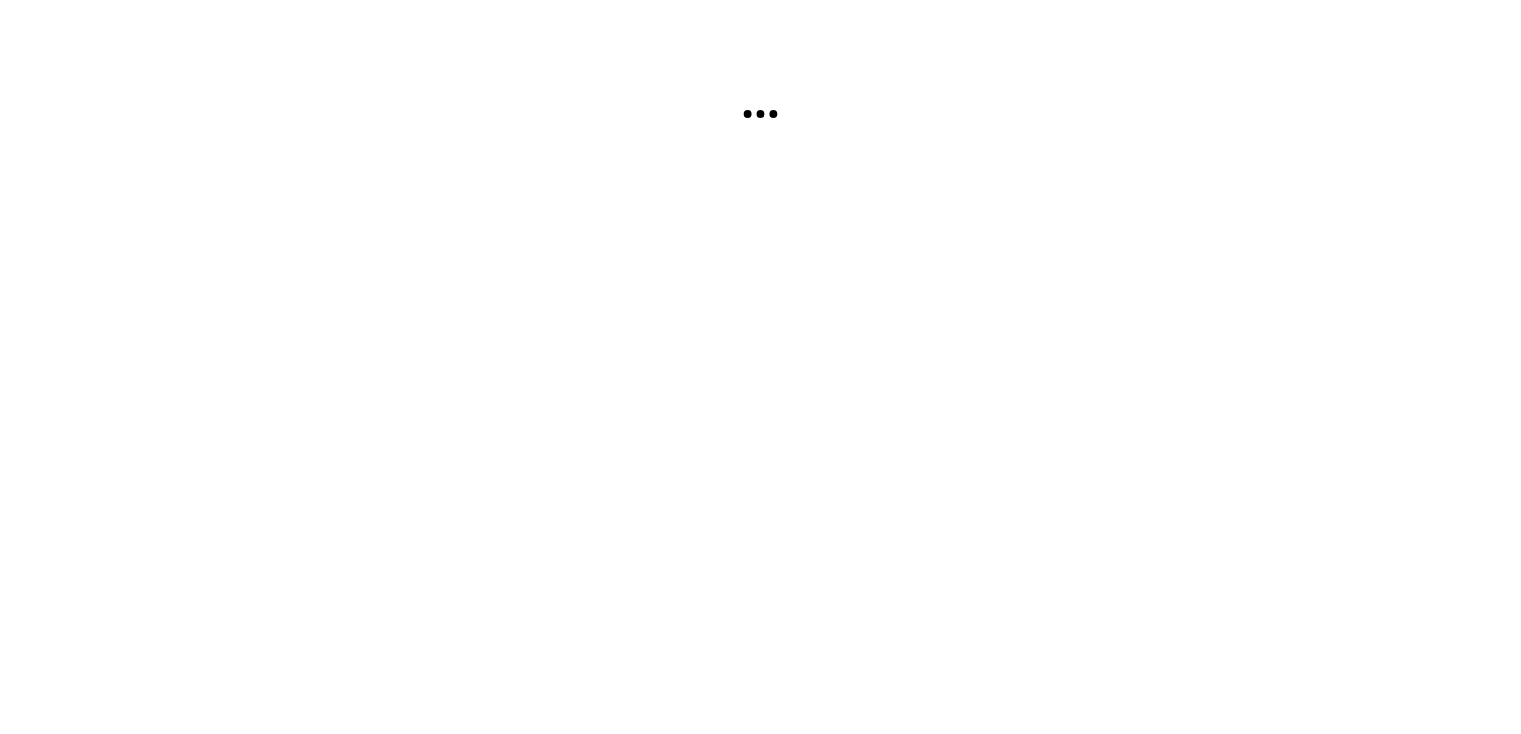 scroll, scrollTop: 0, scrollLeft: 0, axis: both 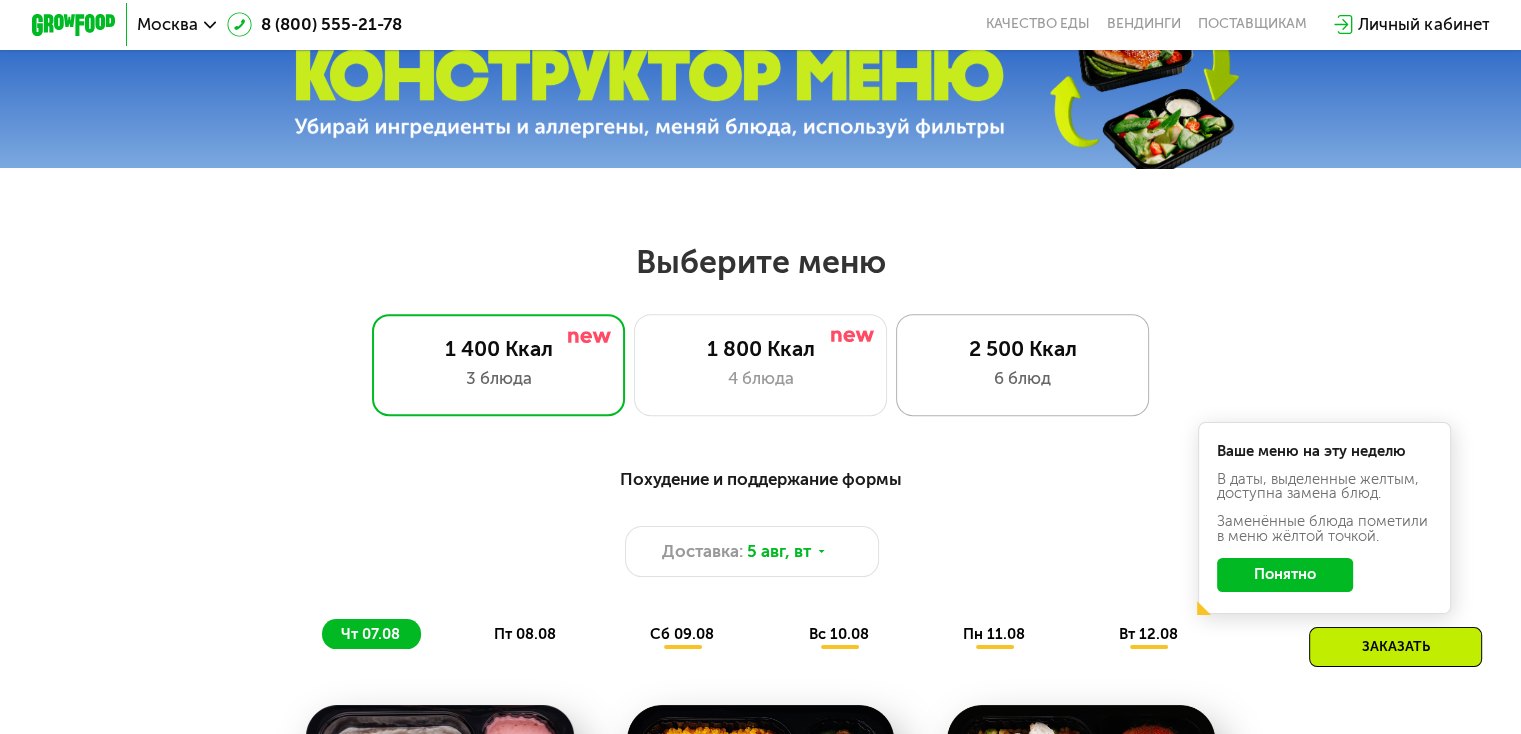 click on "2 500 Ккал" at bounding box center (1022, 348) 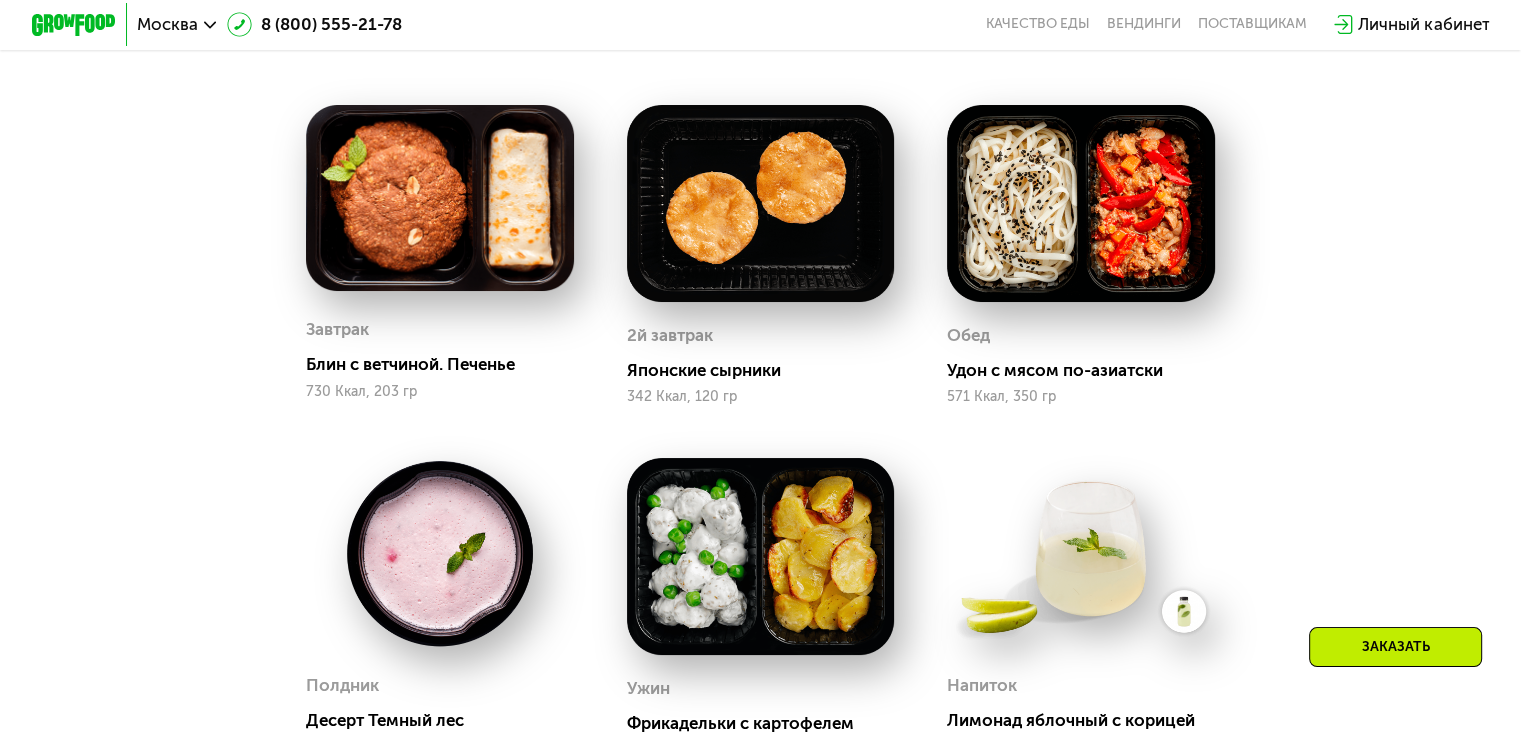 scroll, scrollTop: 1200, scrollLeft: 0, axis: vertical 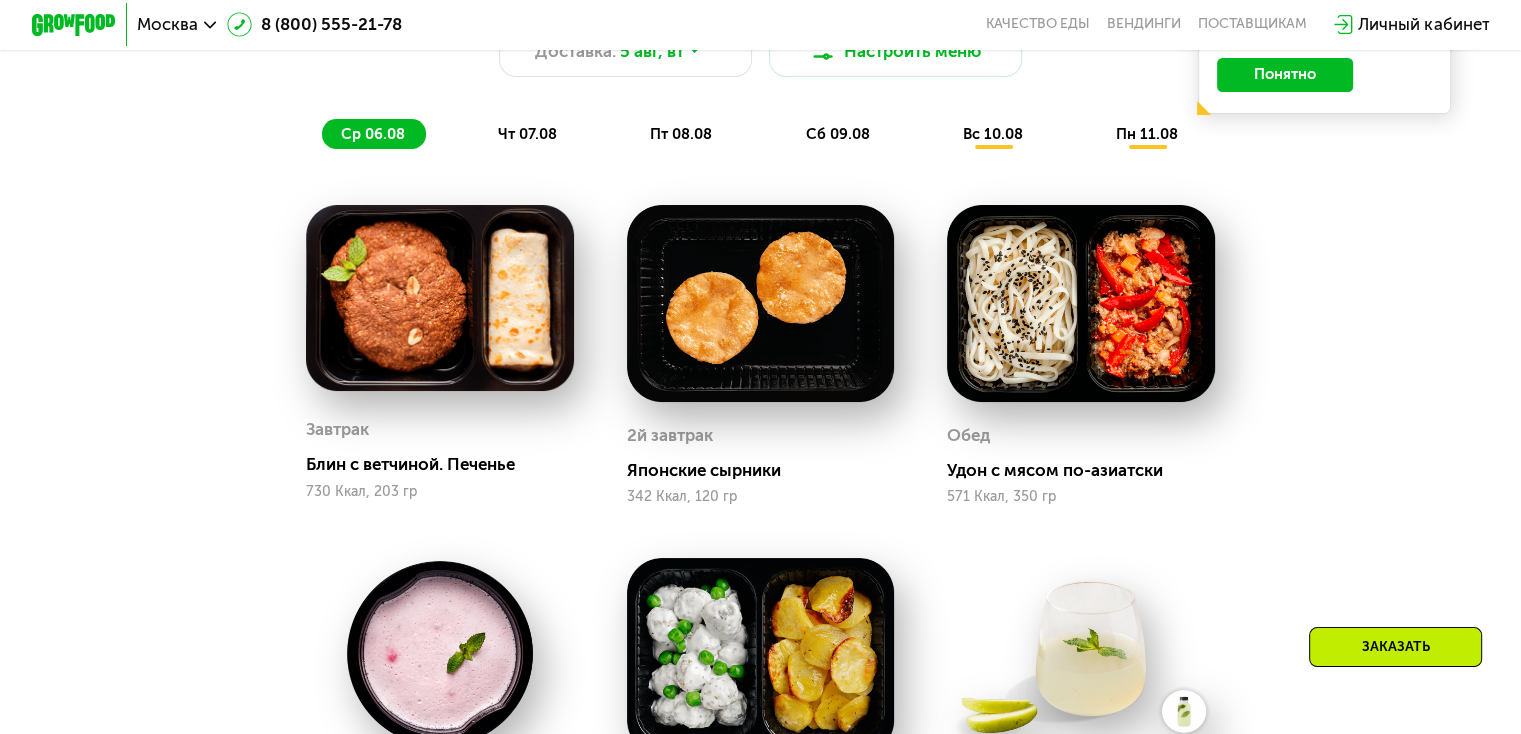 click on "чт 07.08" at bounding box center (527, 134) 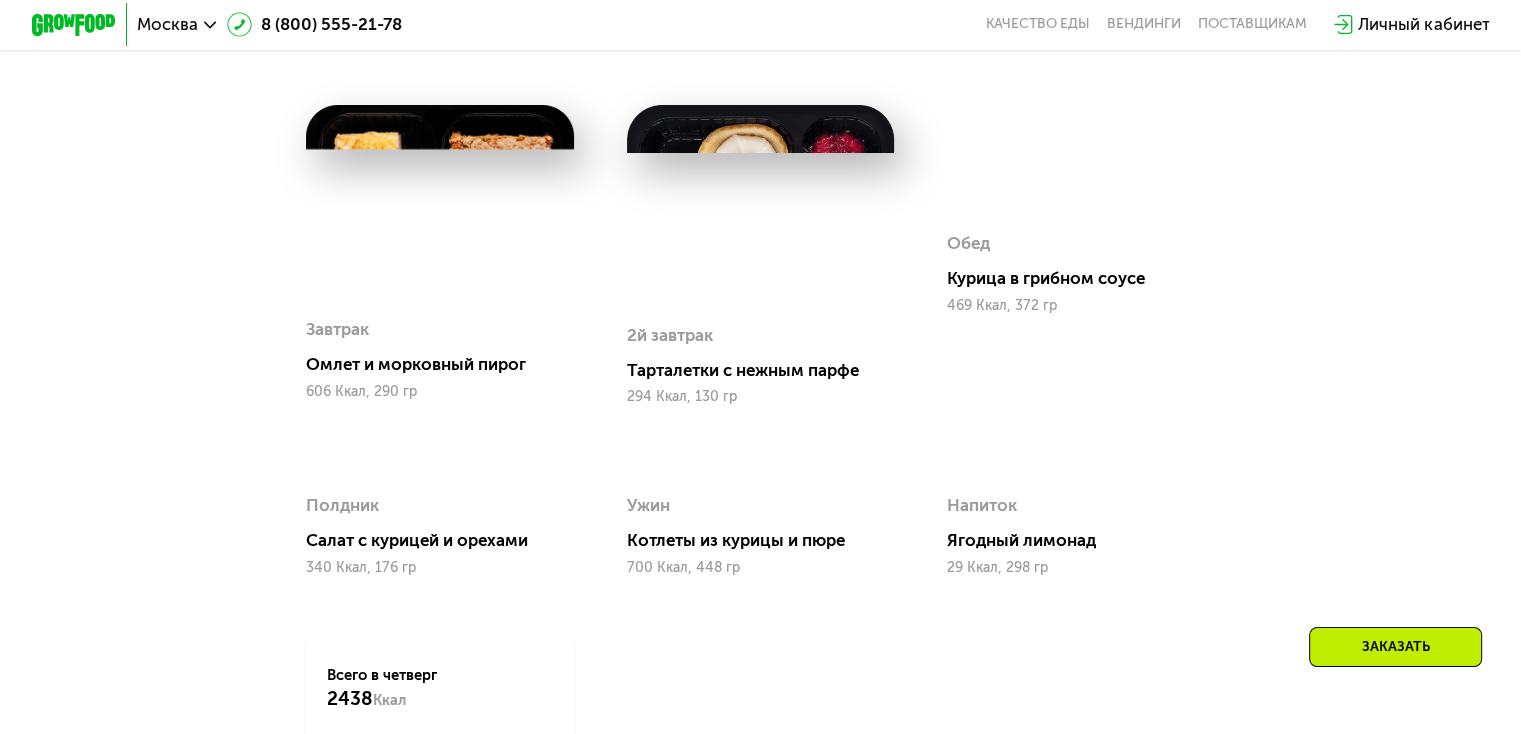 scroll, scrollTop: 1200, scrollLeft: 0, axis: vertical 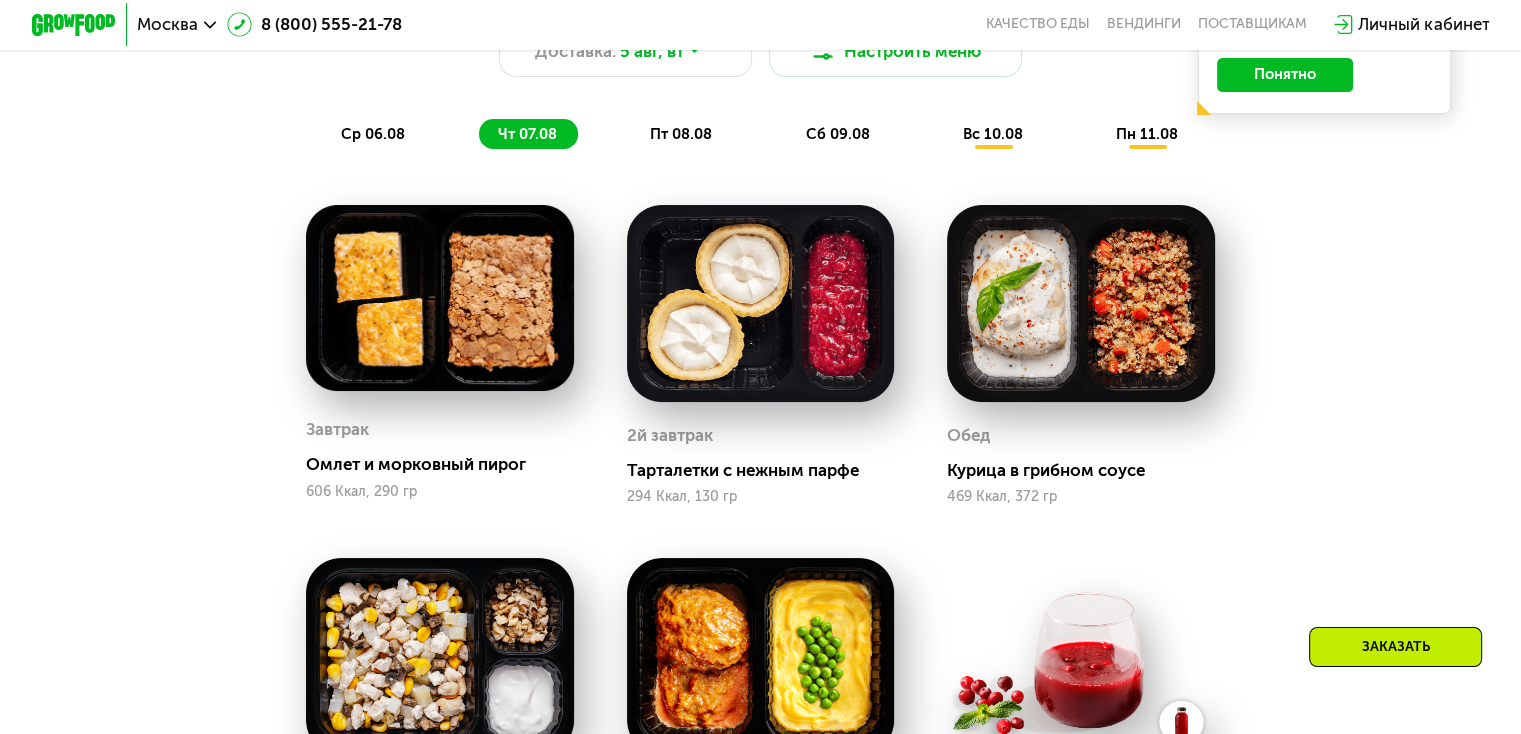 click on "пт 08.08" at bounding box center [681, 134] 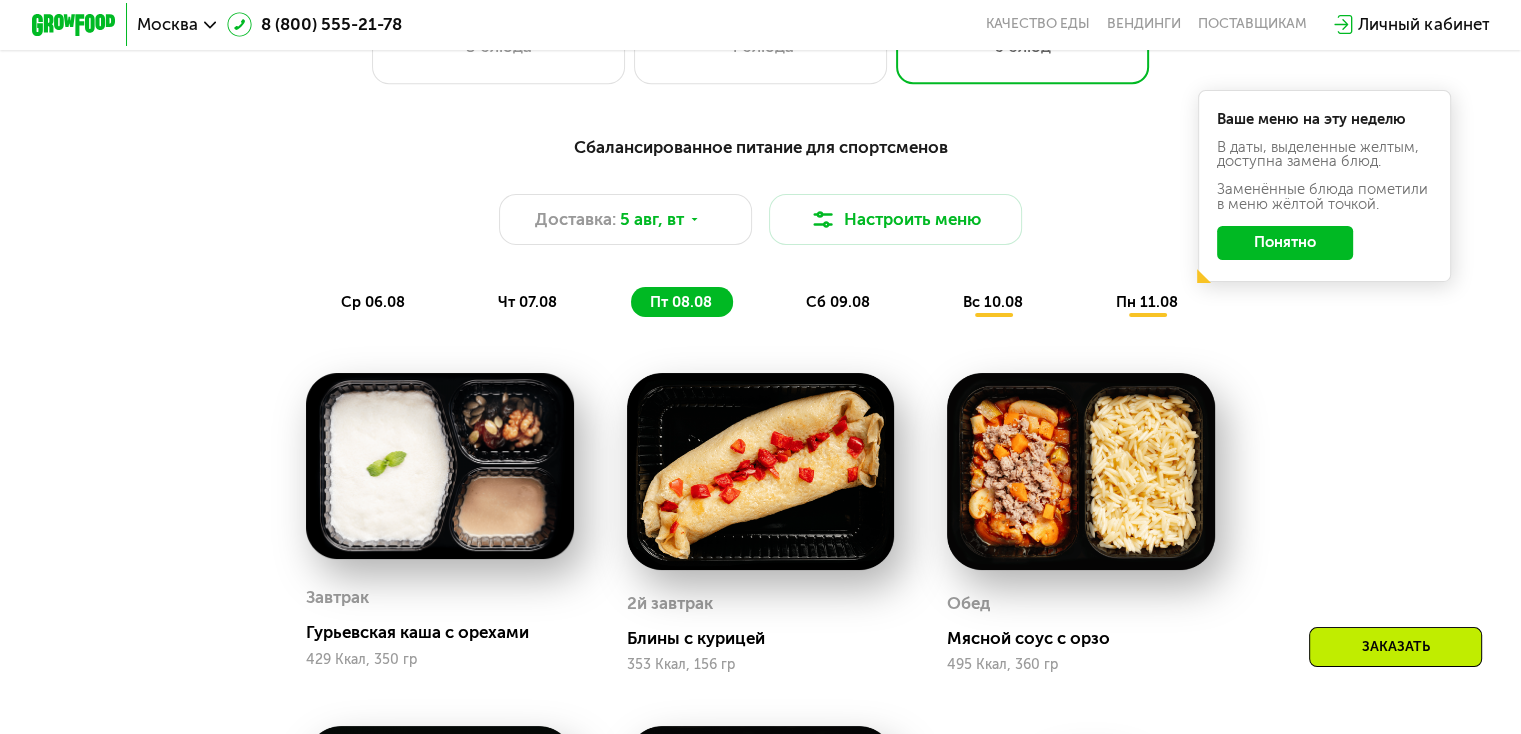 scroll, scrollTop: 1000, scrollLeft: 0, axis: vertical 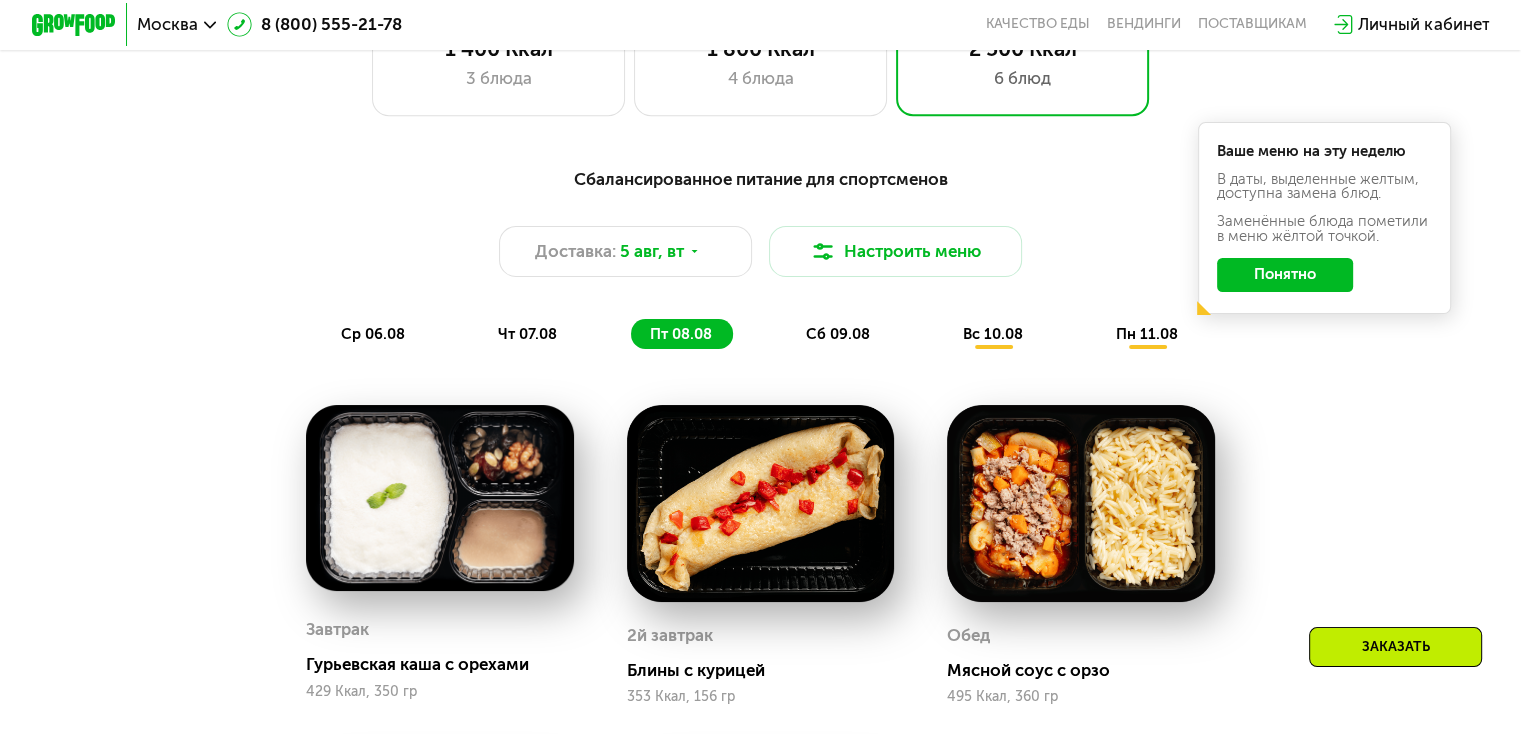 click on "сб 09.08" 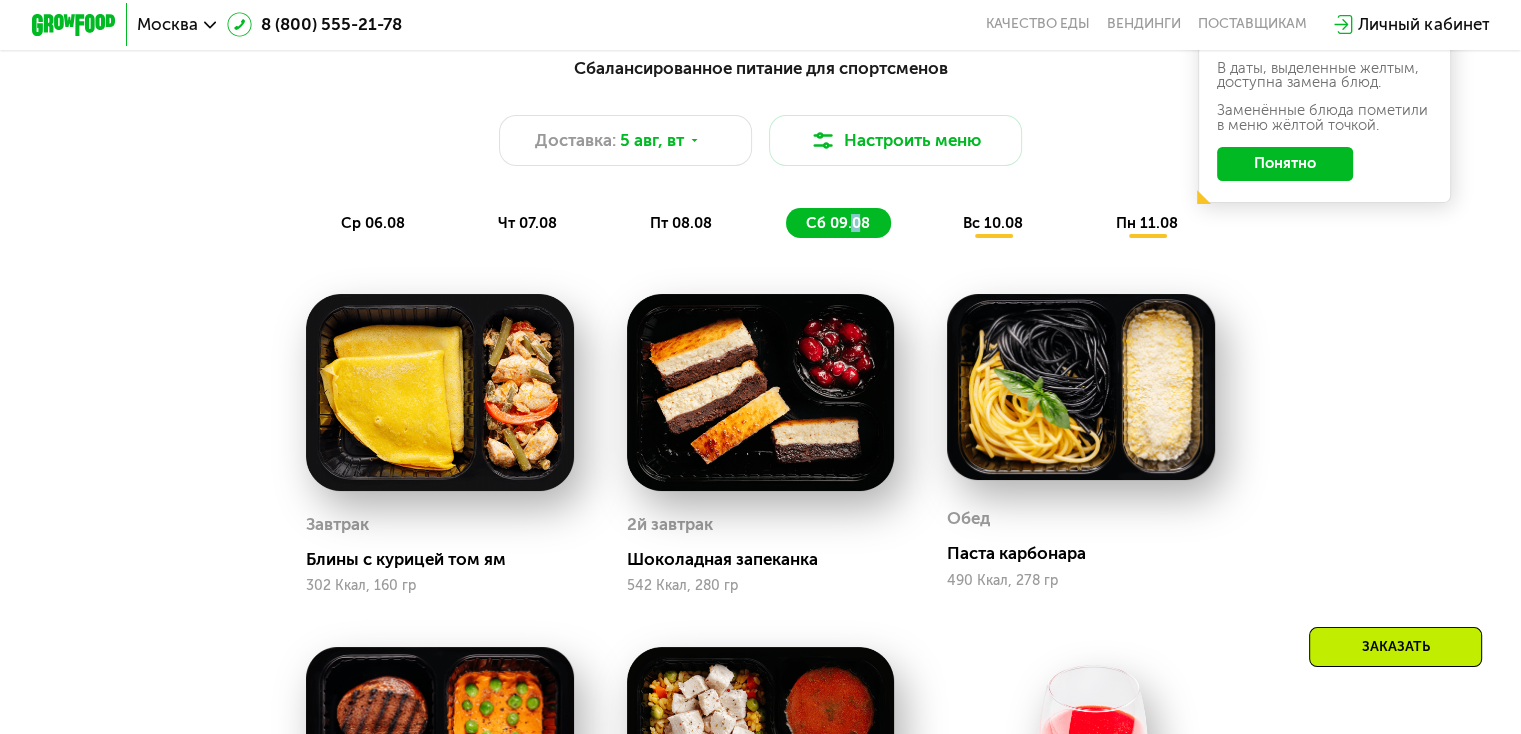 scroll, scrollTop: 1100, scrollLeft: 0, axis: vertical 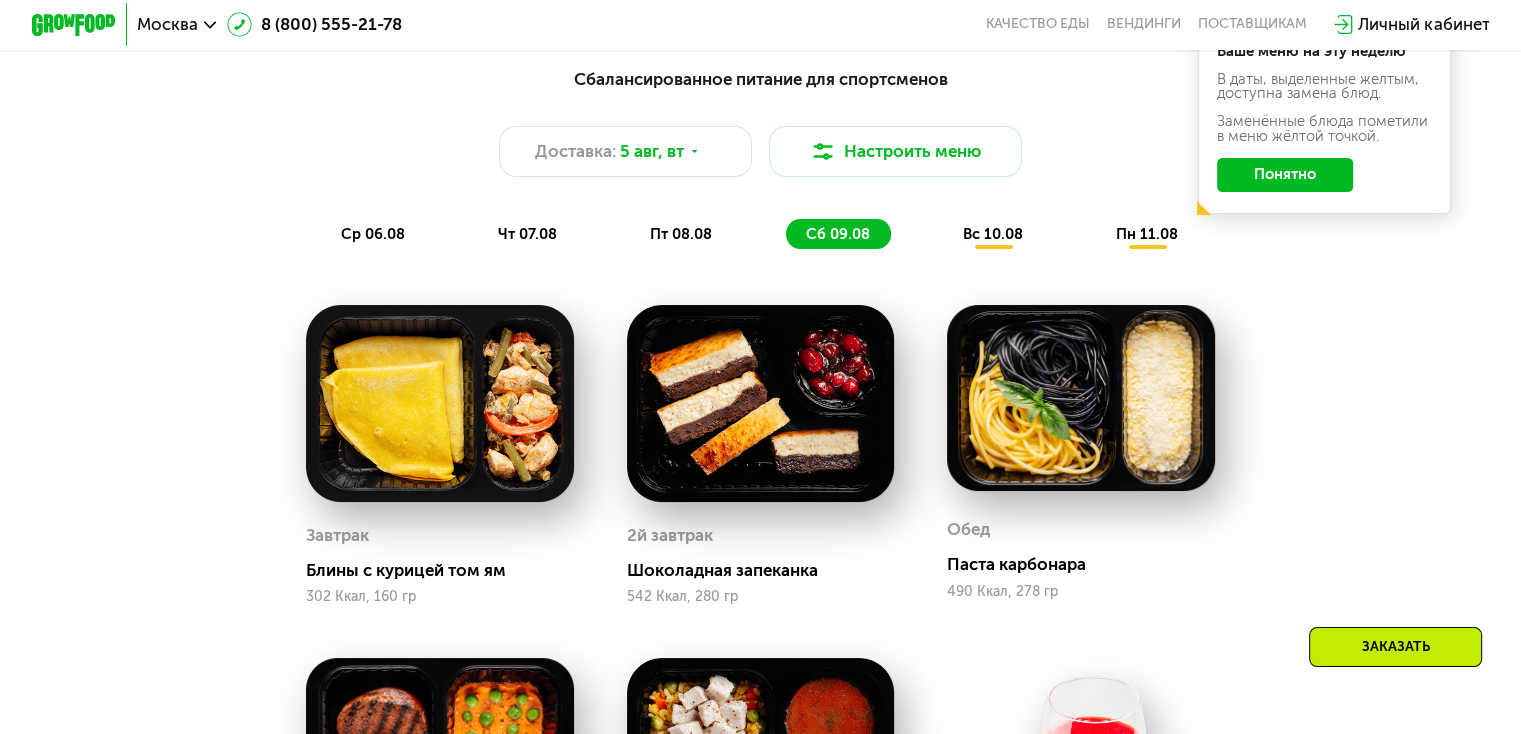 click on "вс 10.08" at bounding box center (993, 234) 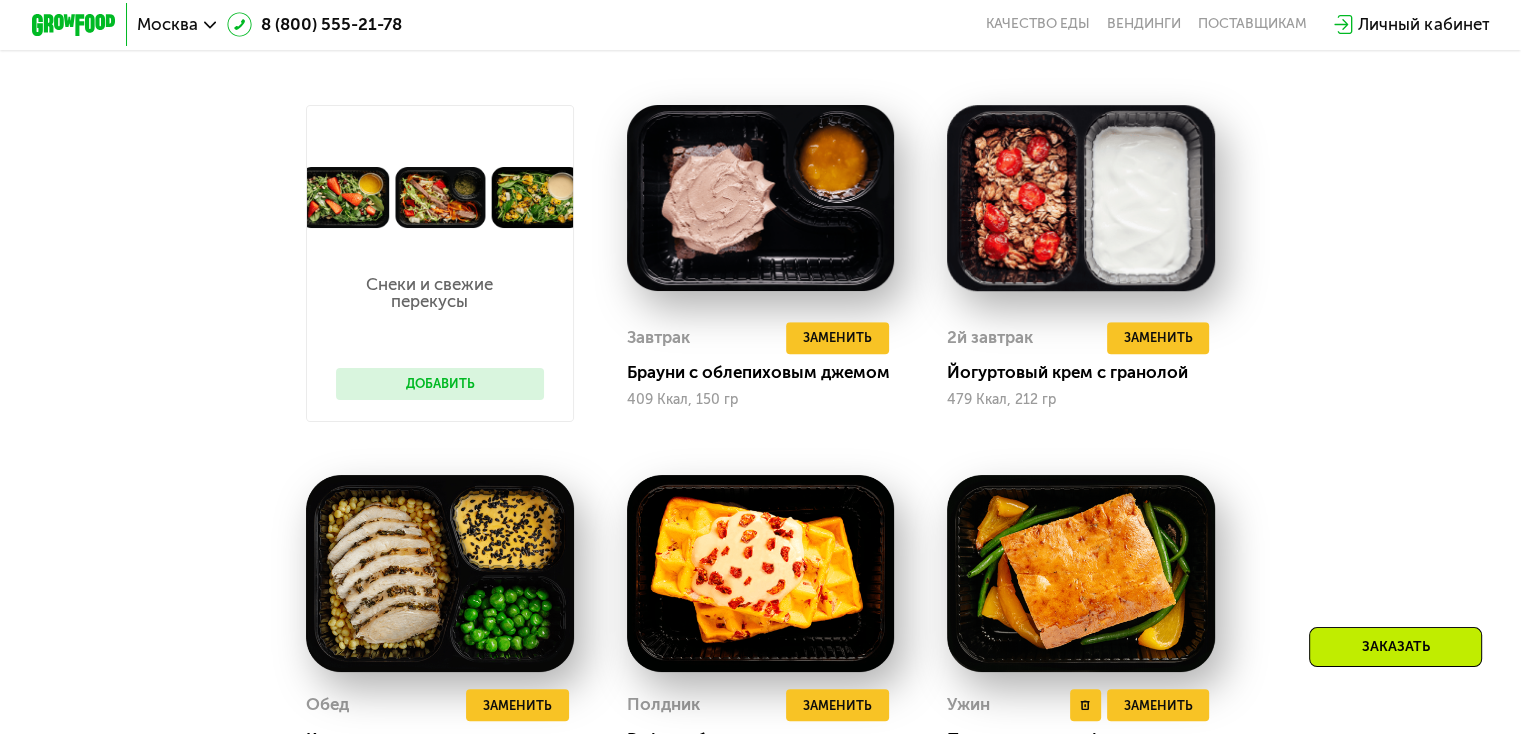 scroll, scrollTop: 1200, scrollLeft: 0, axis: vertical 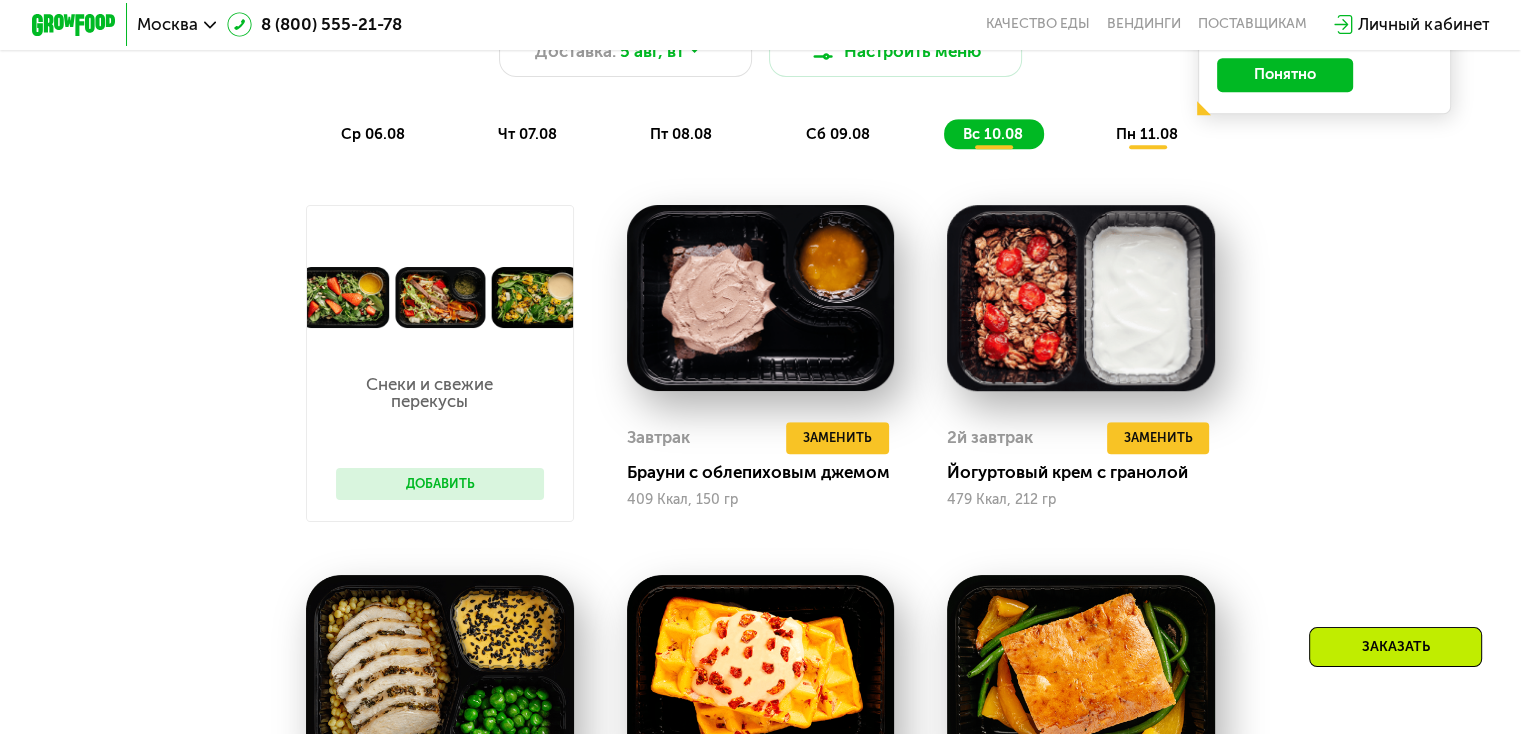 click on "пн 11.08" at bounding box center [1147, 134] 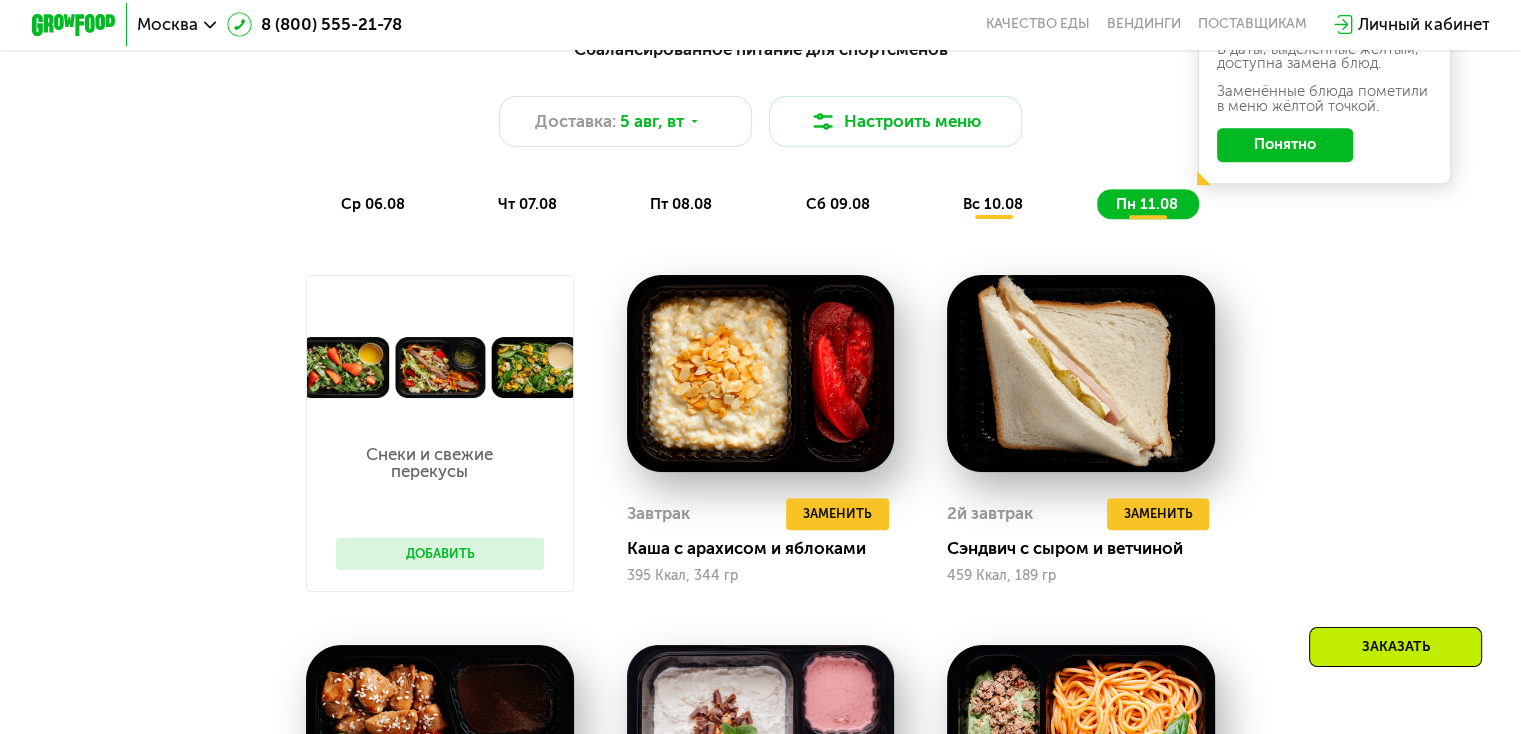 scroll, scrollTop: 1100, scrollLeft: 0, axis: vertical 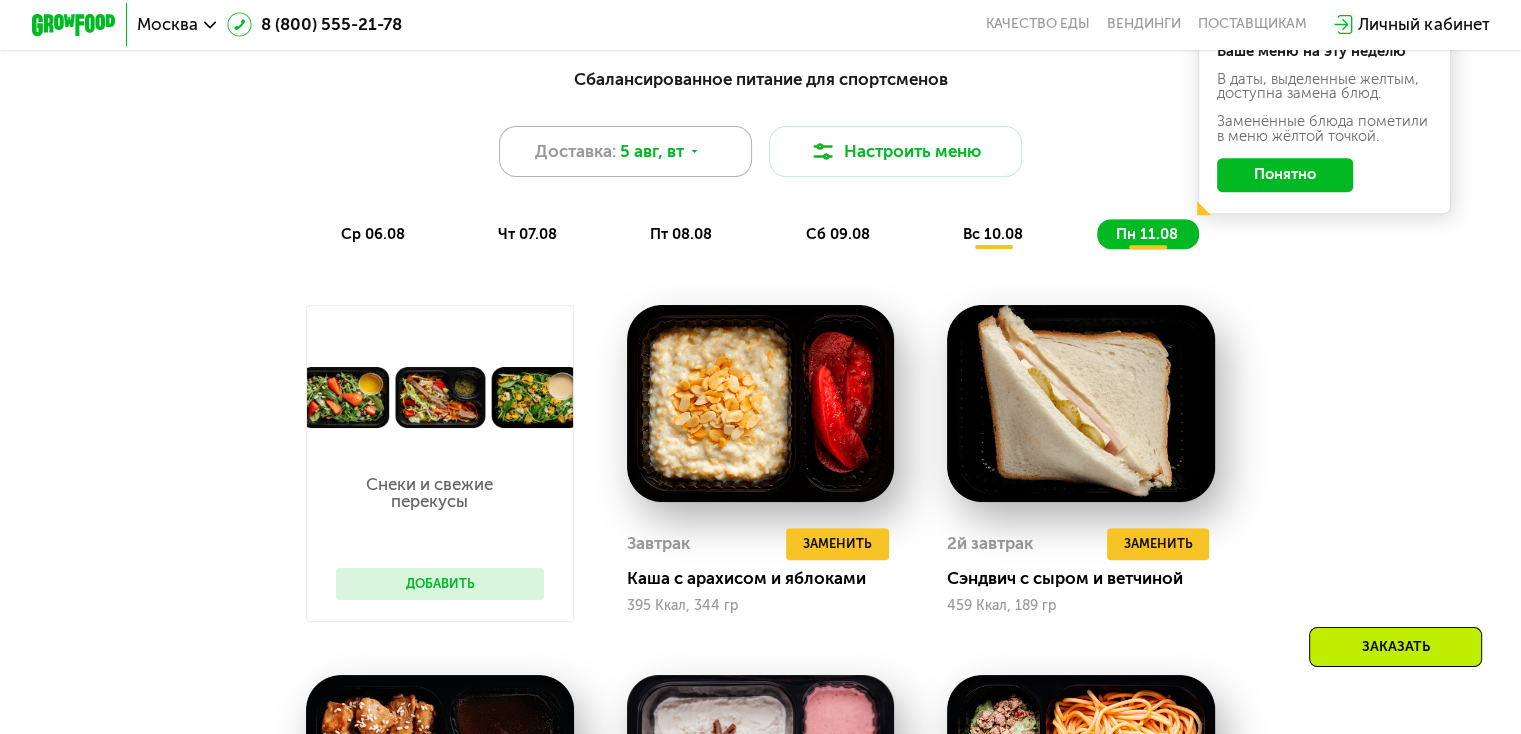 click 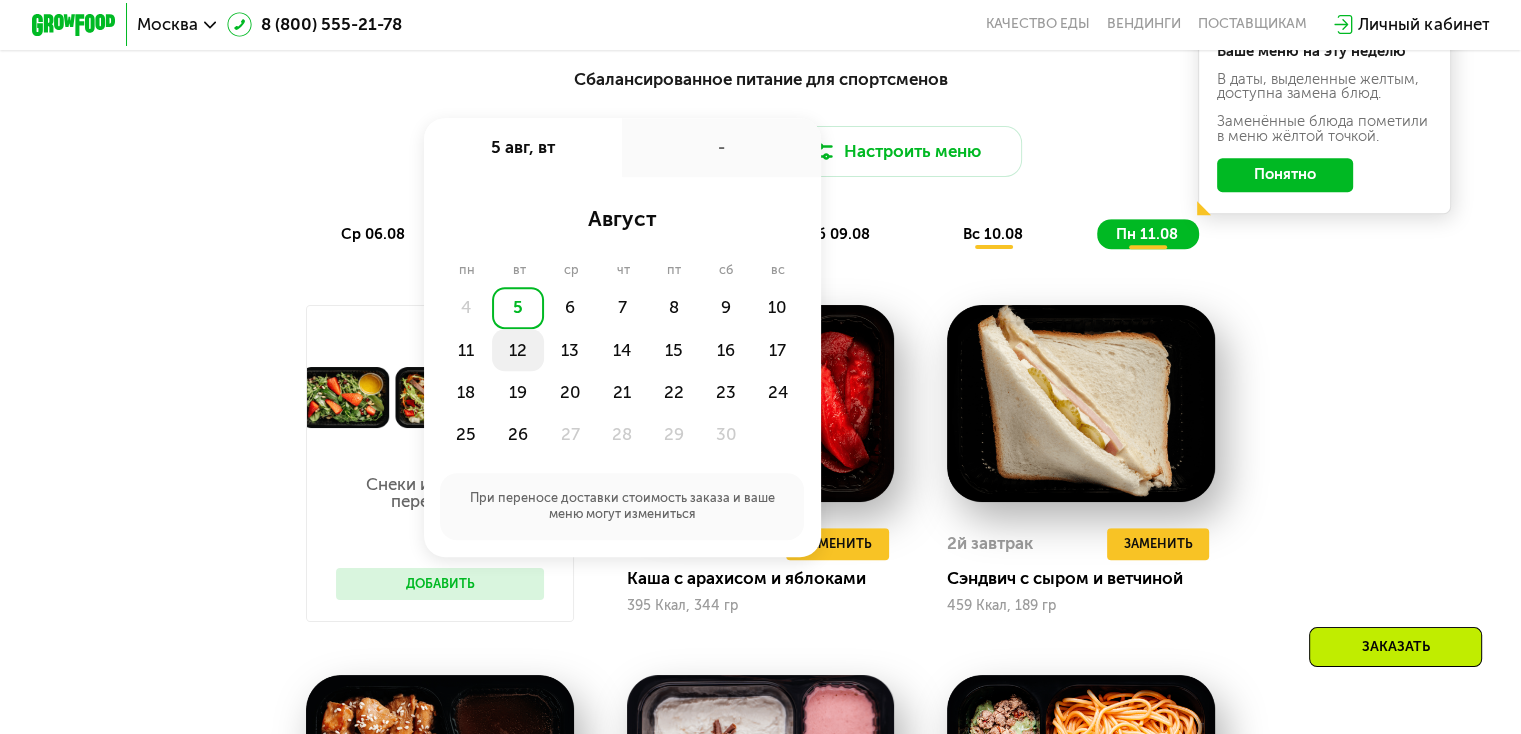 click on "12" 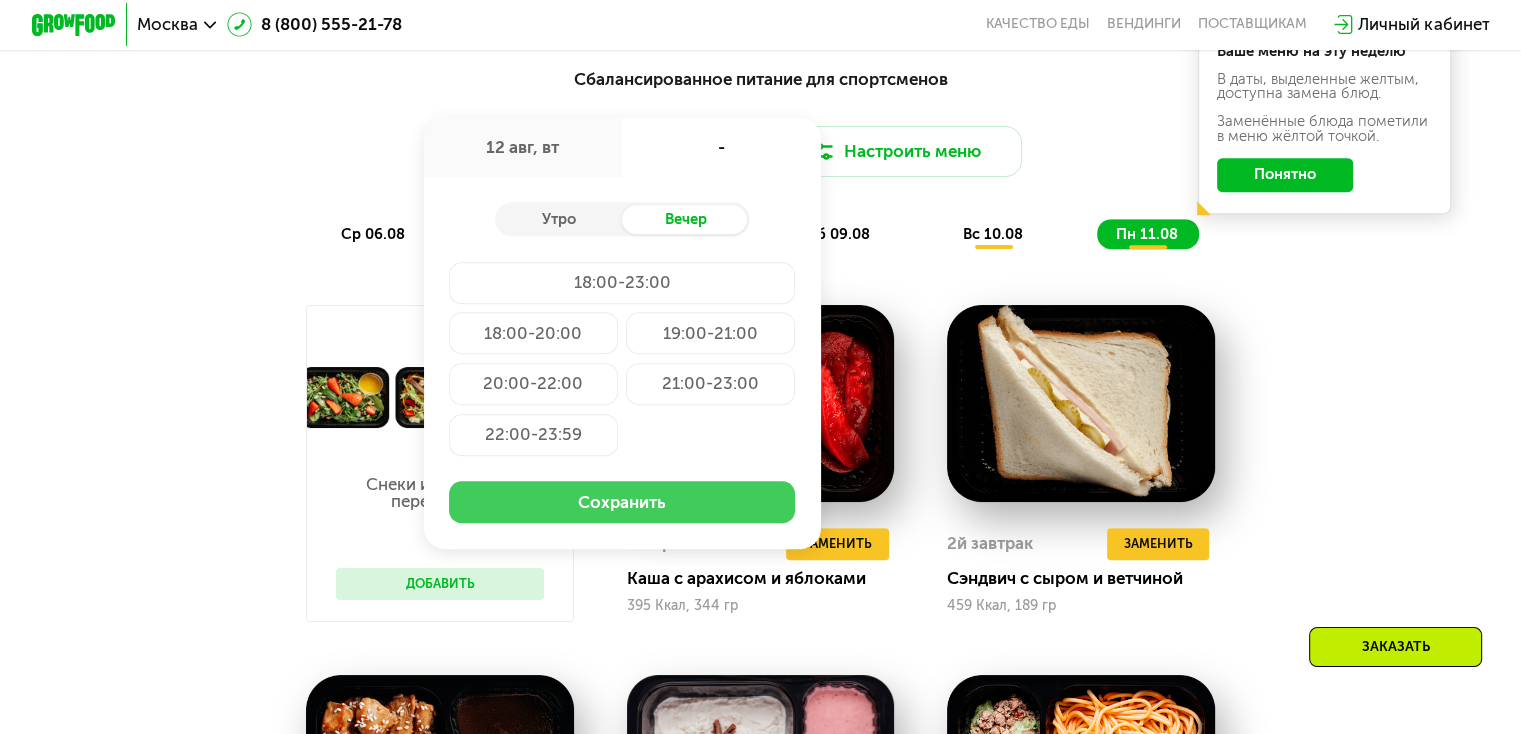 click on "Сохранить" at bounding box center (622, 502) 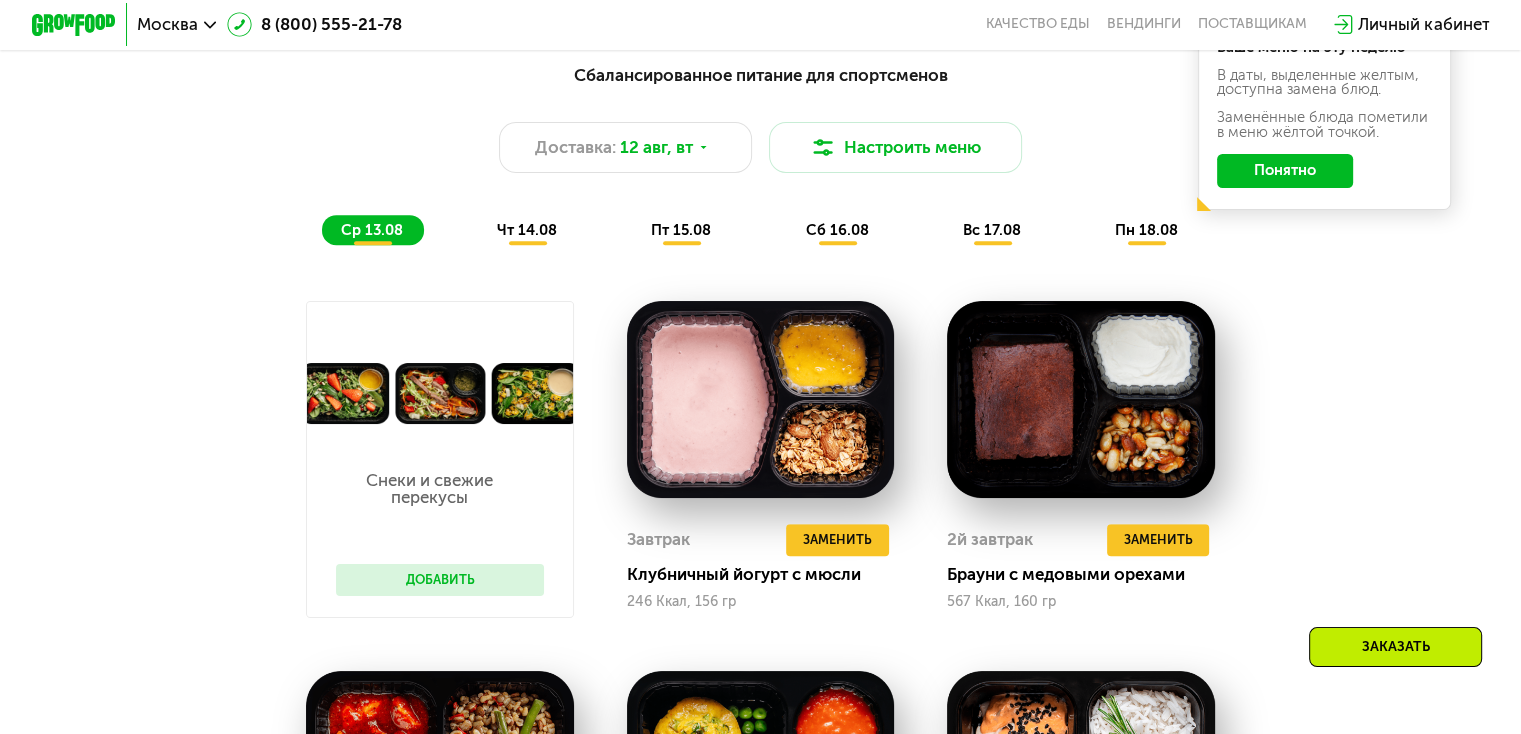 scroll, scrollTop: 1100, scrollLeft: 0, axis: vertical 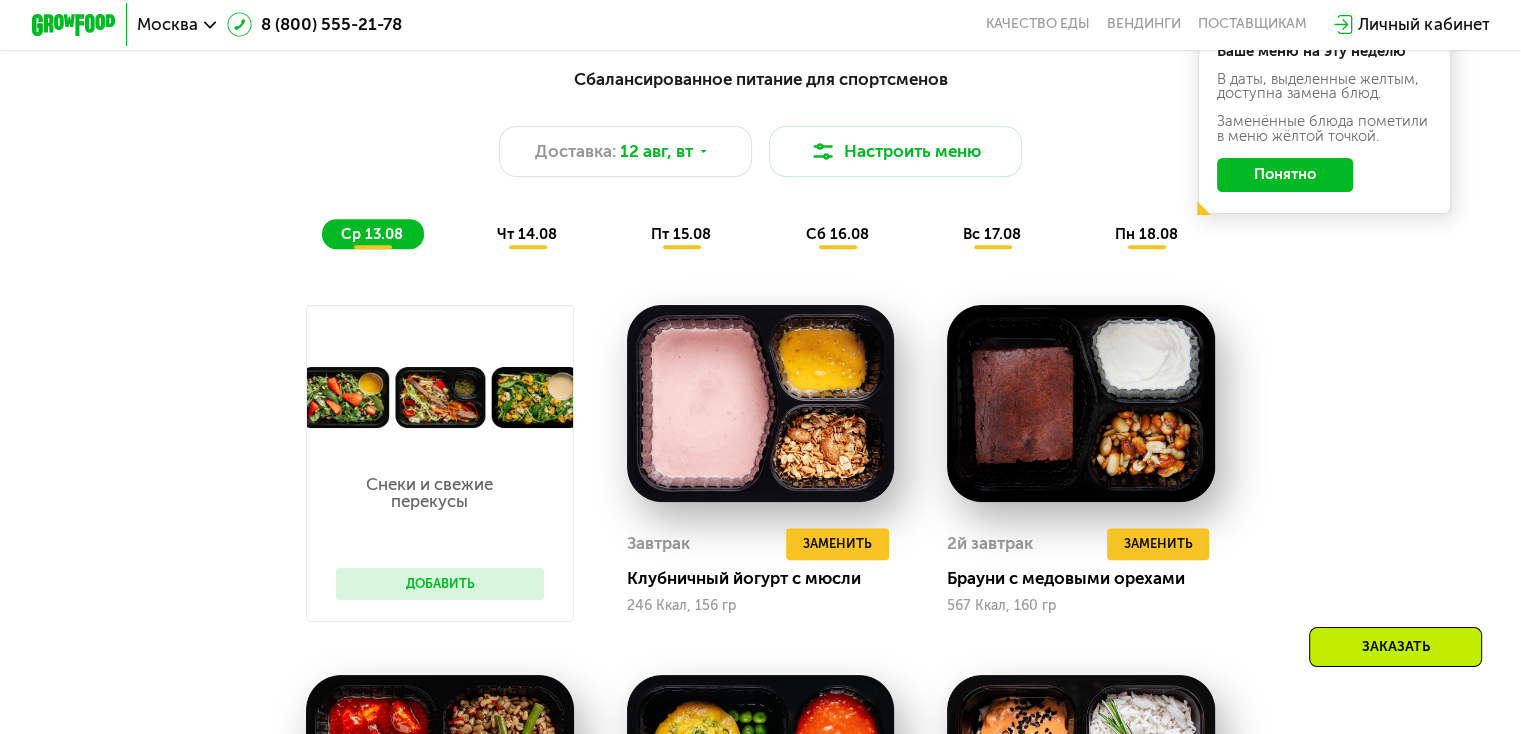 click on "чт 14.08" at bounding box center (527, 234) 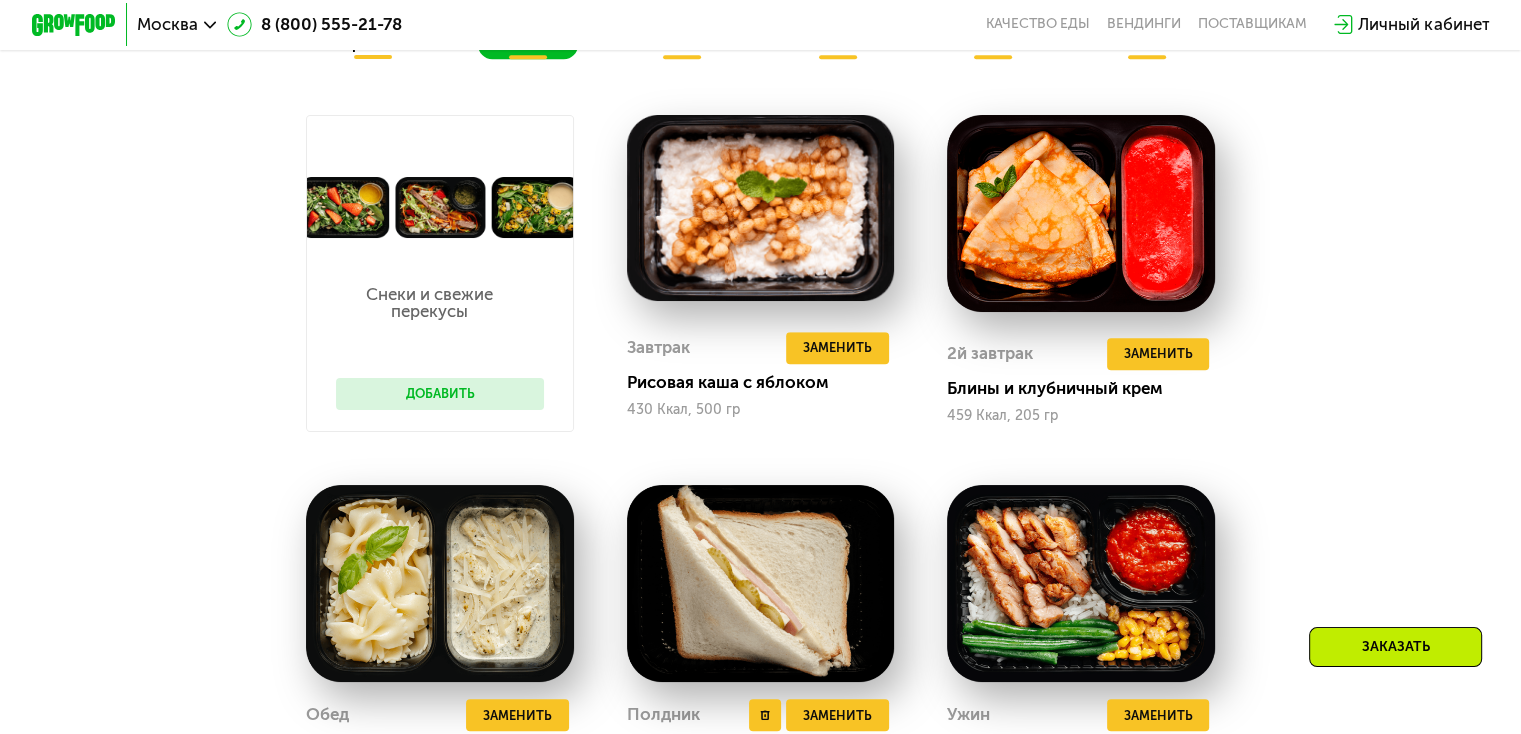 scroll, scrollTop: 1100, scrollLeft: 0, axis: vertical 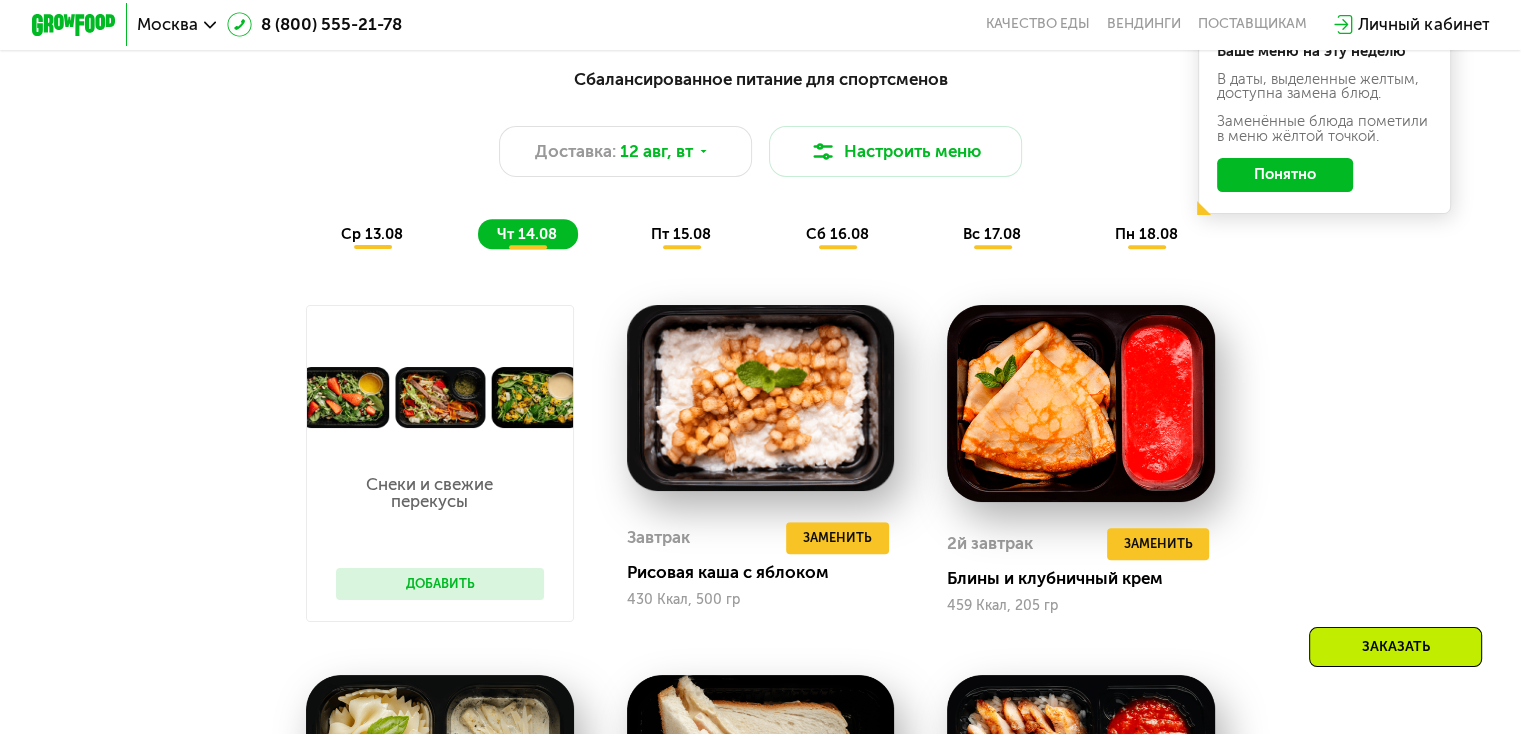 click on "пт 15.08" at bounding box center [681, 234] 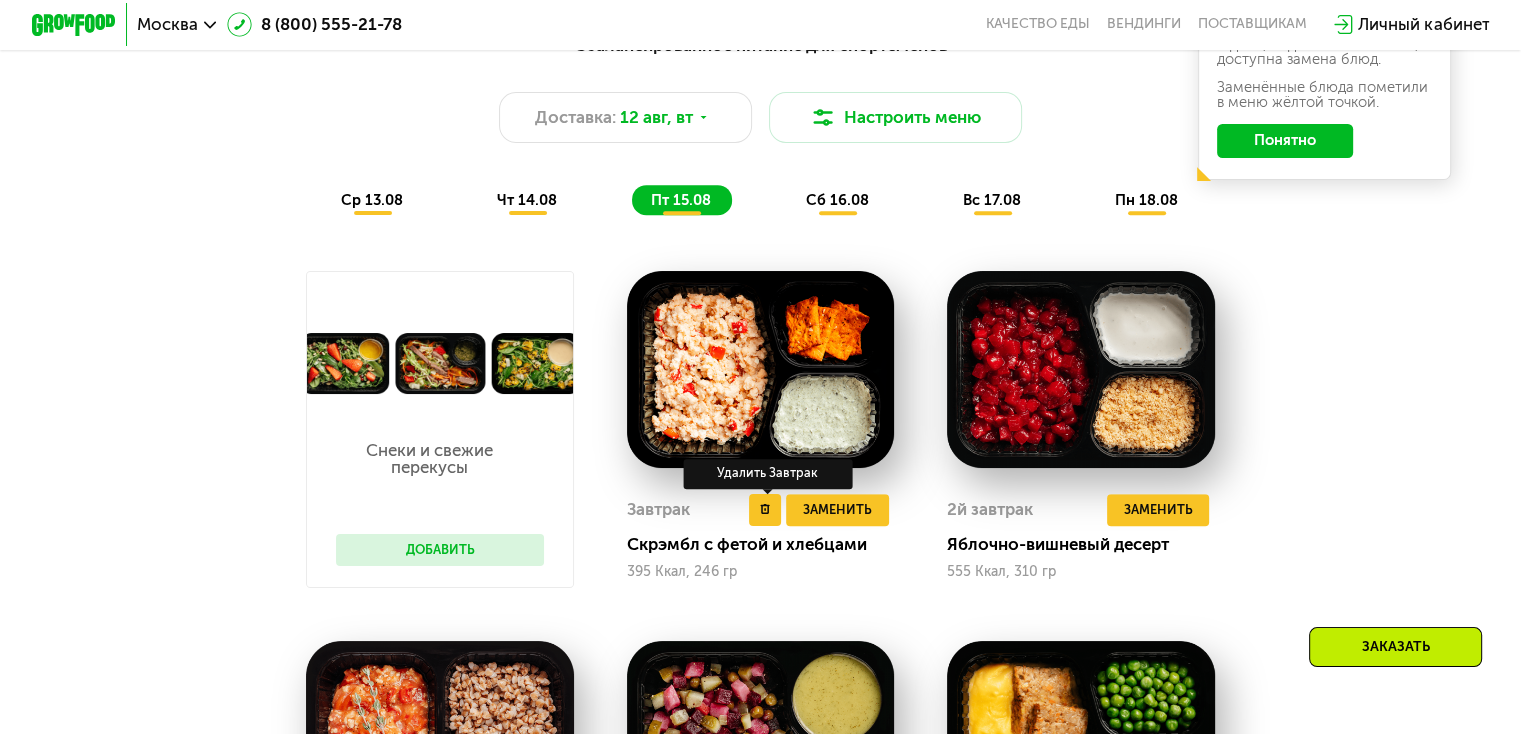 scroll, scrollTop: 1100, scrollLeft: 0, axis: vertical 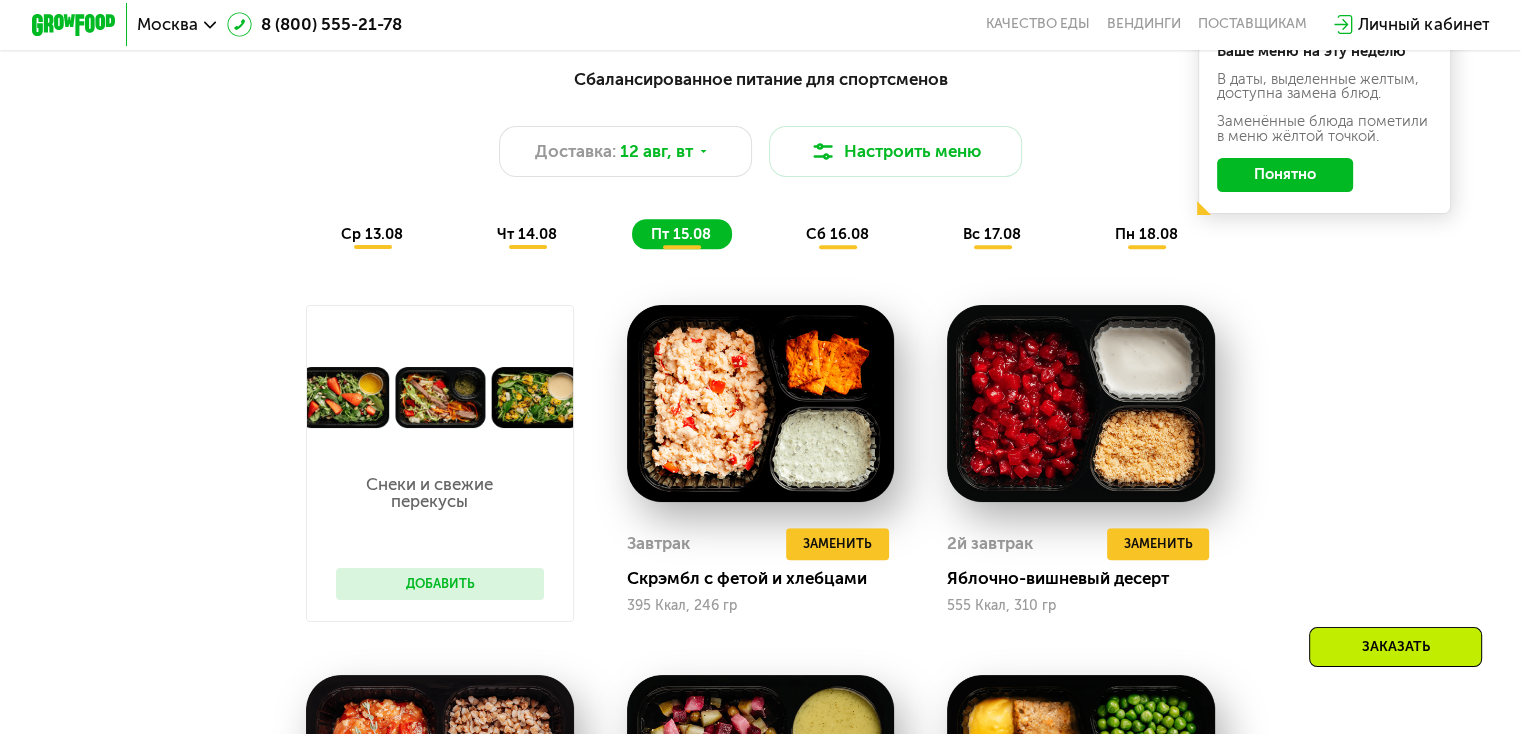 click on "сб 16.08" at bounding box center [836, 234] 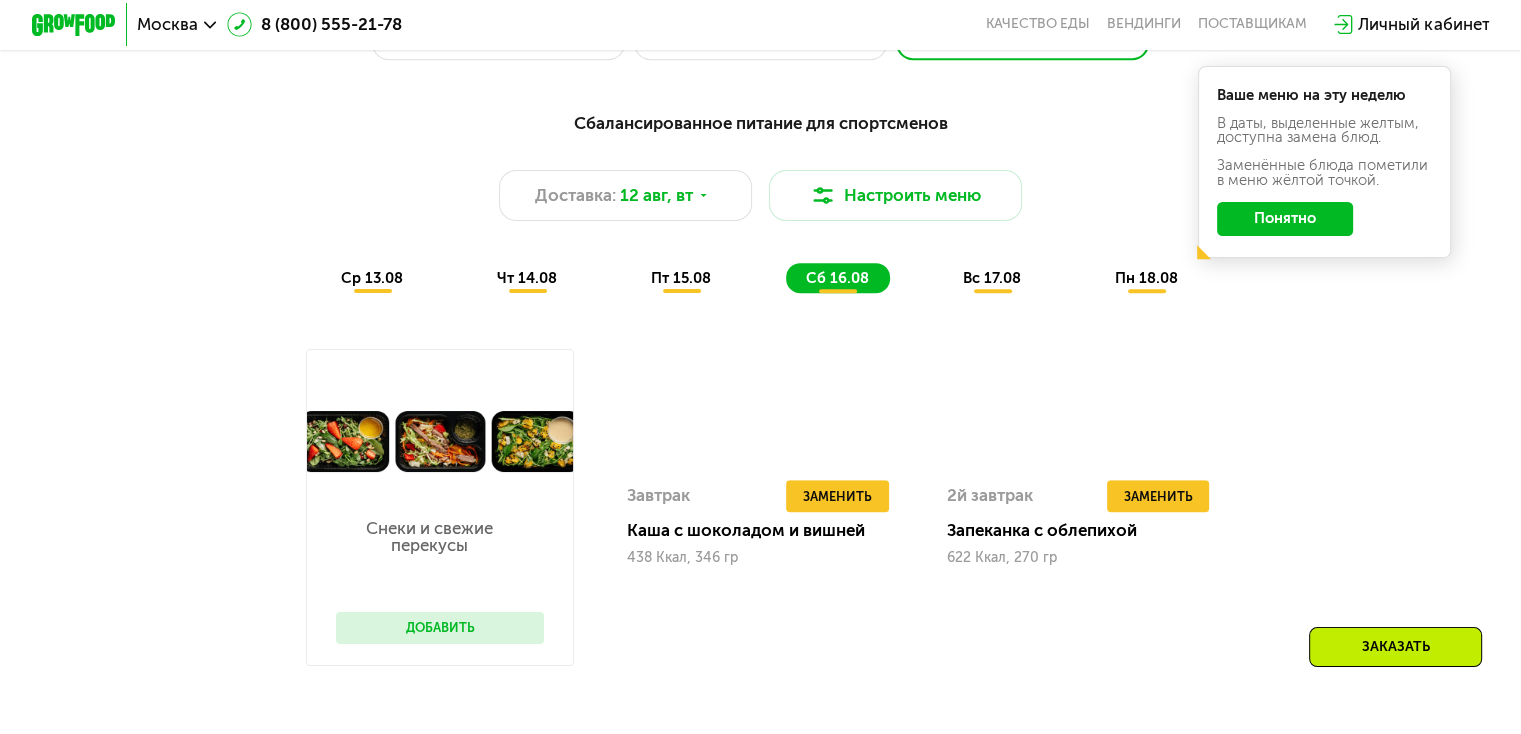 scroll, scrollTop: 1000, scrollLeft: 0, axis: vertical 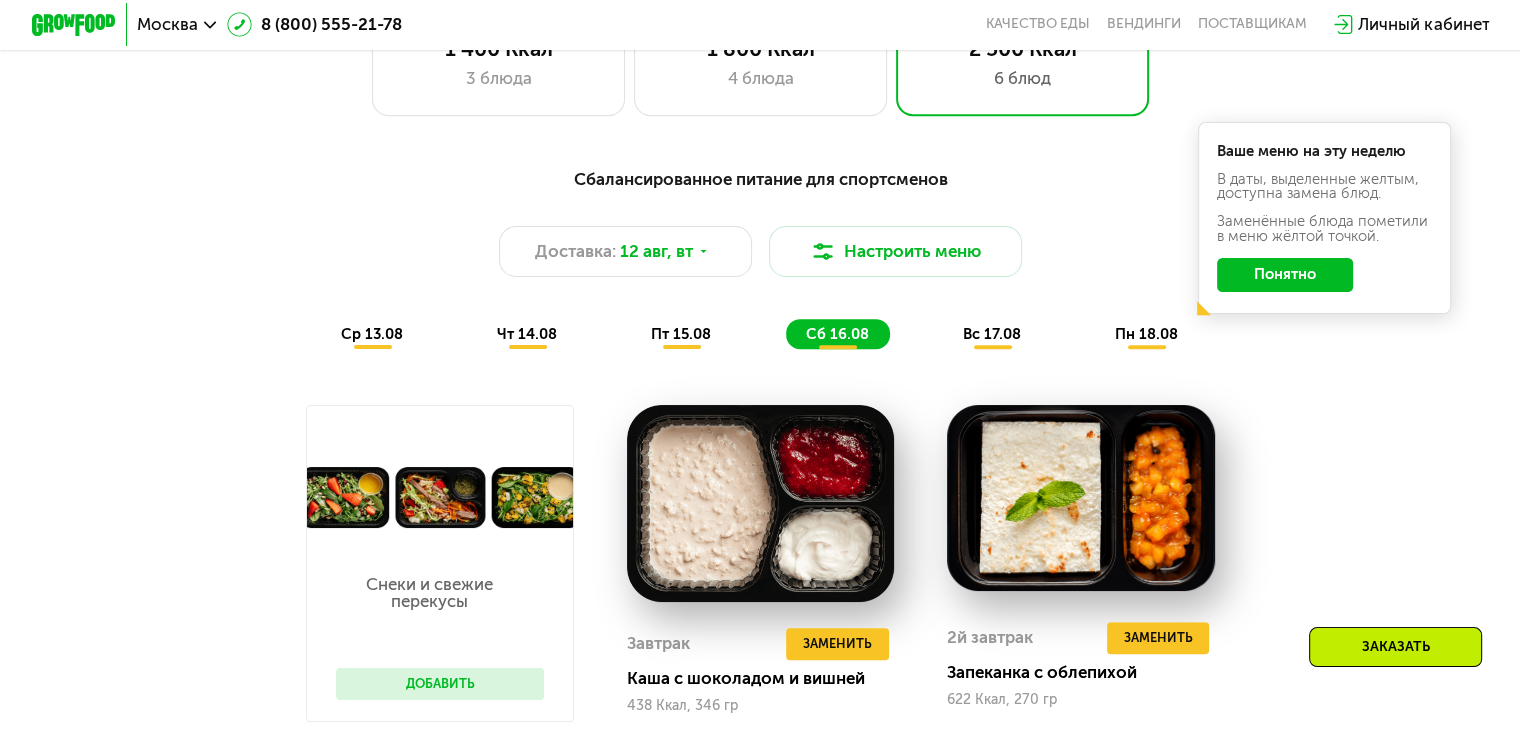 click on "вс 17.08" at bounding box center (992, 334) 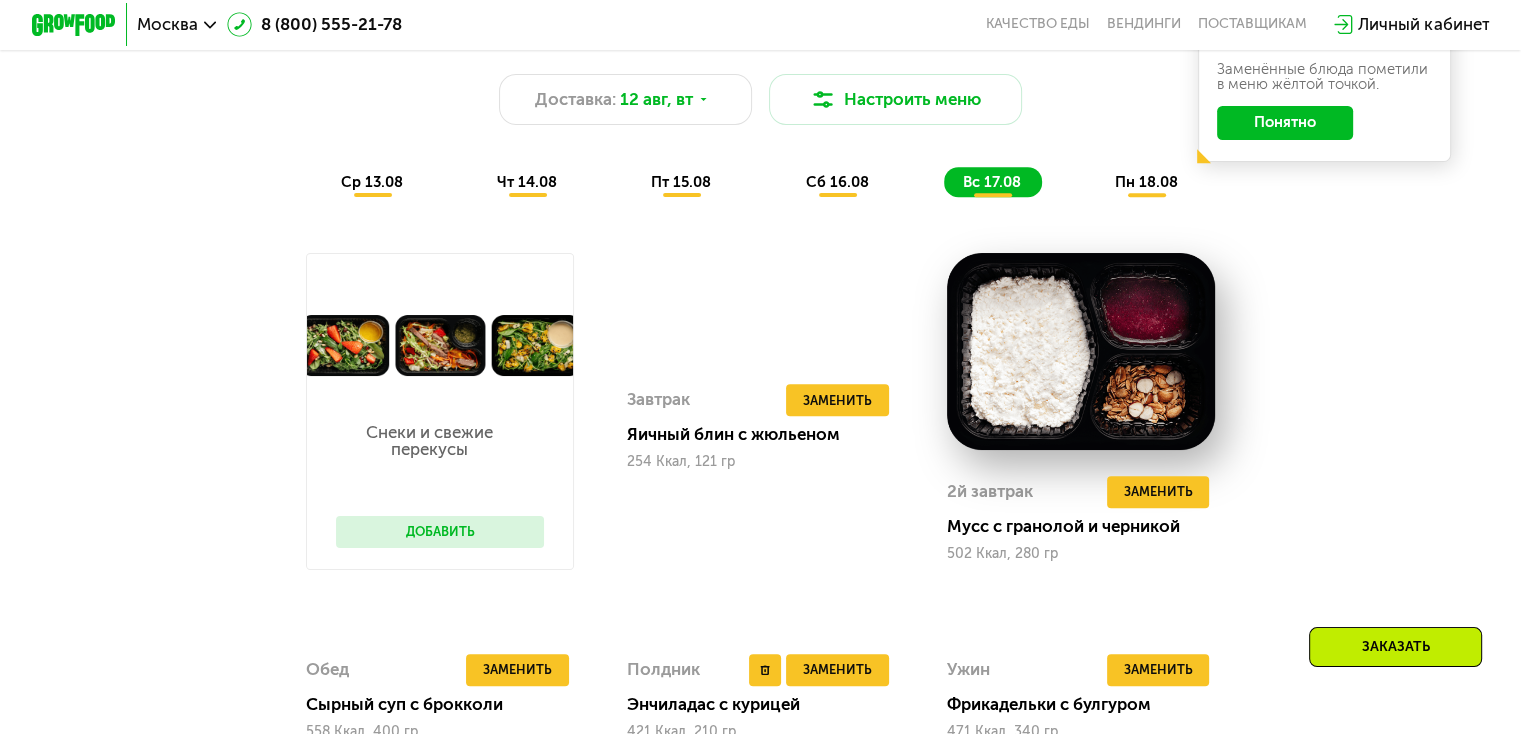 scroll, scrollTop: 1100, scrollLeft: 0, axis: vertical 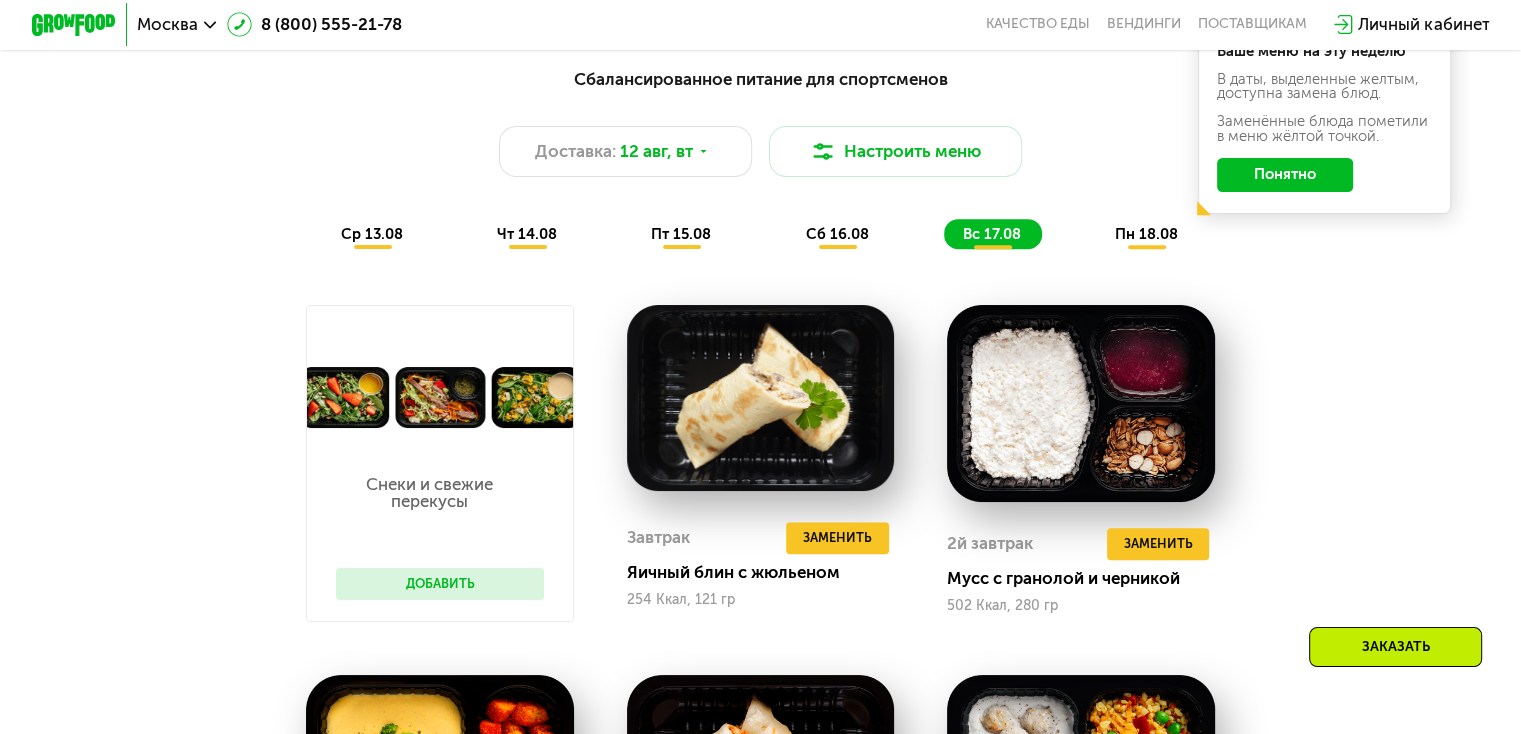 click on "пн 18.08" at bounding box center (1146, 234) 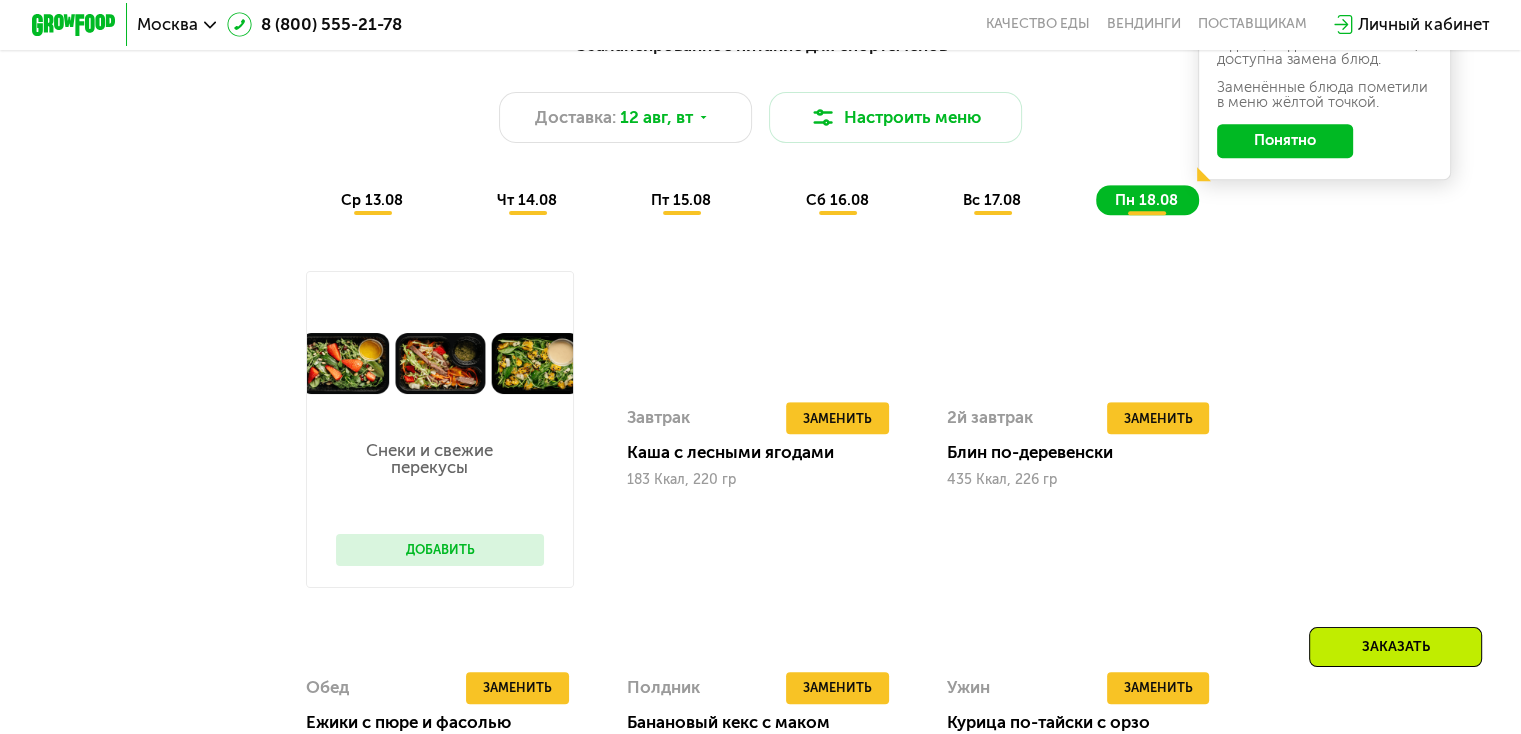 scroll, scrollTop: 1100, scrollLeft: 0, axis: vertical 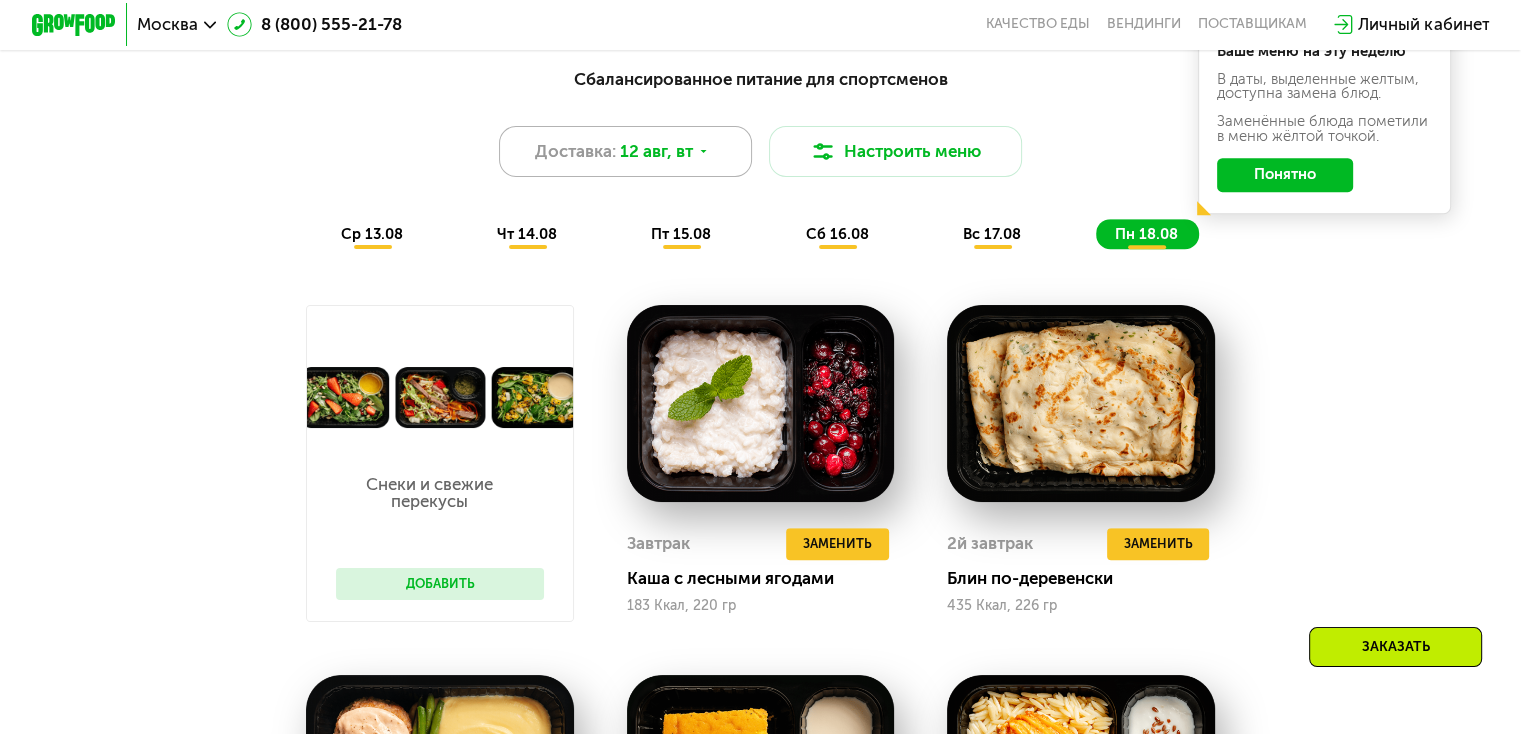 click 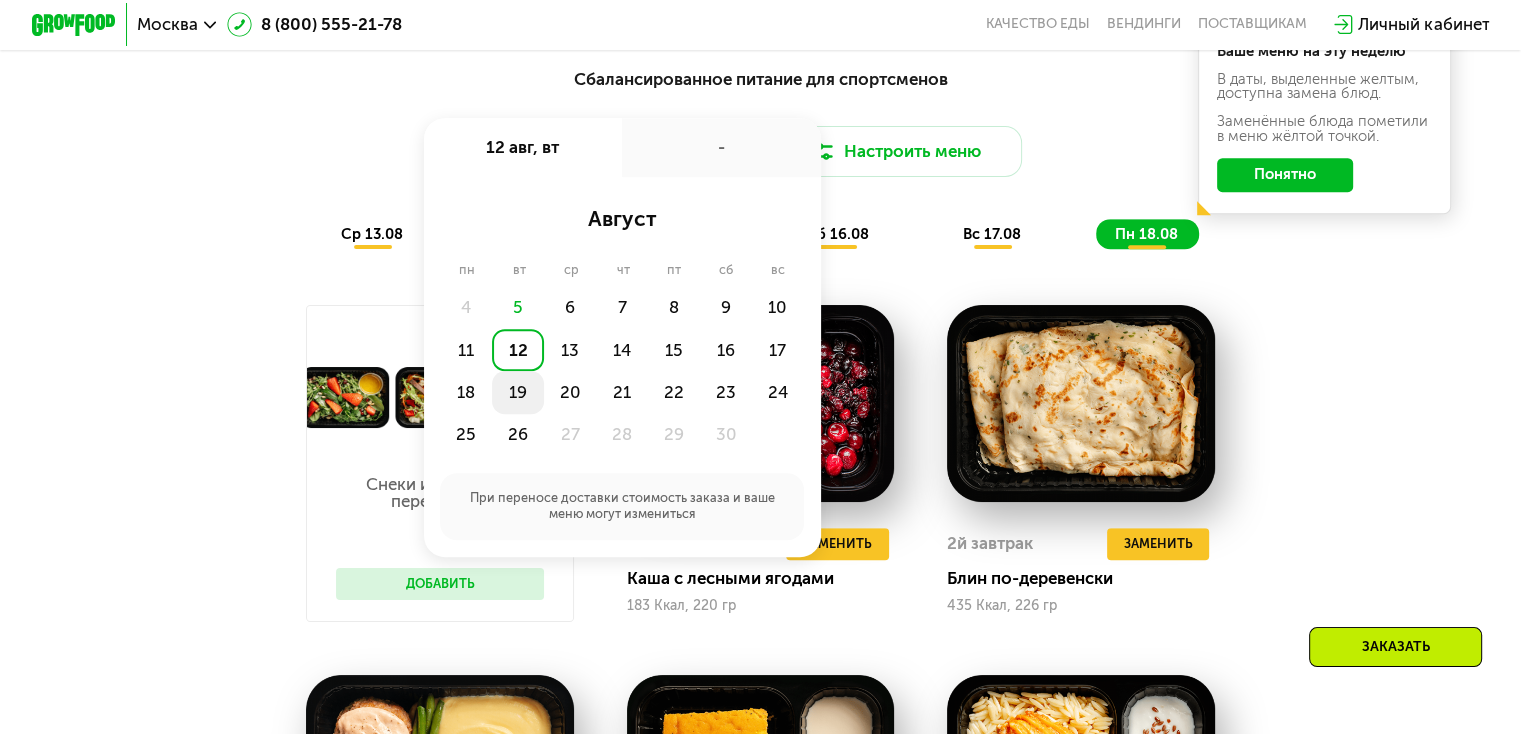 click on "19" 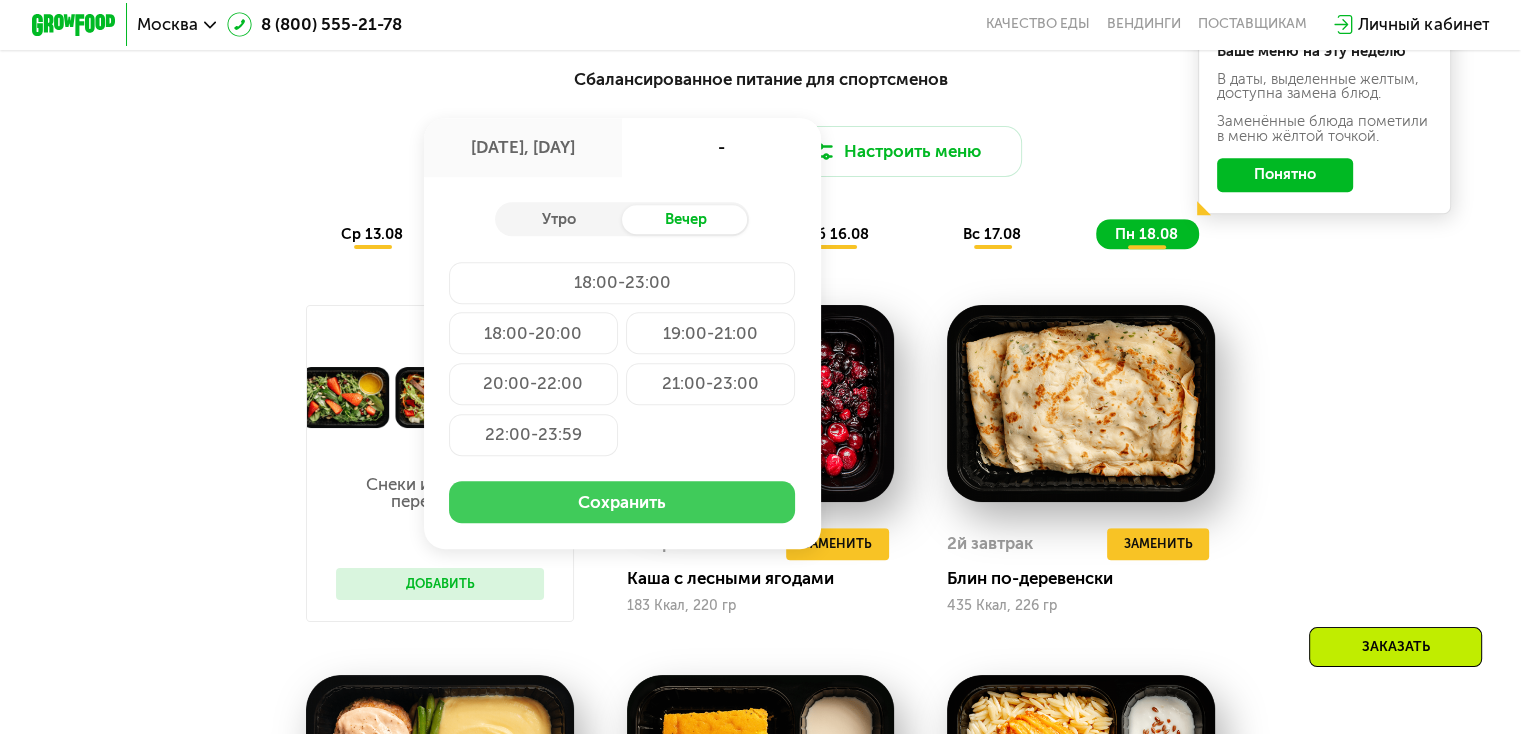 click on "Сохранить" at bounding box center [622, 502] 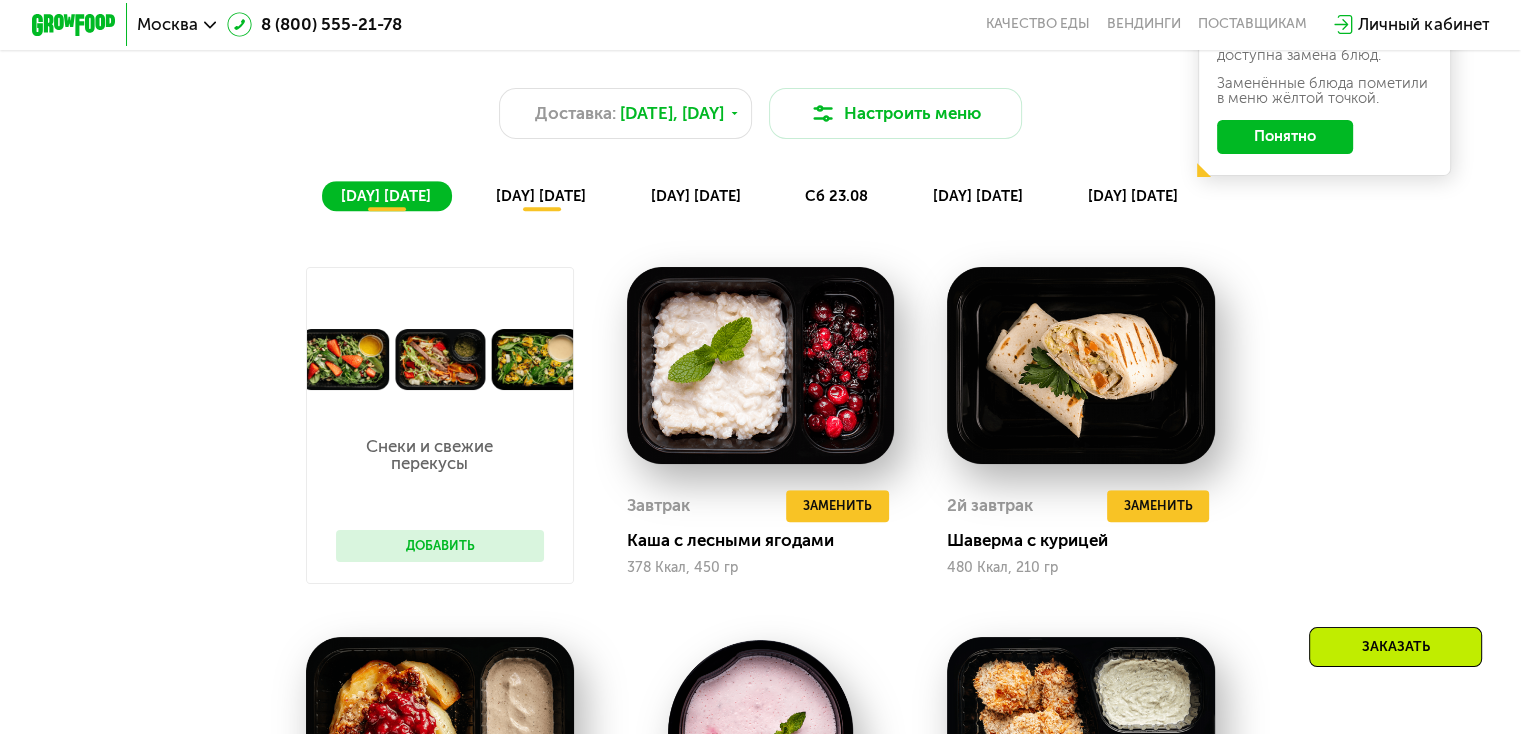 scroll, scrollTop: 1100, scrollLeft: 0, axis: vertical 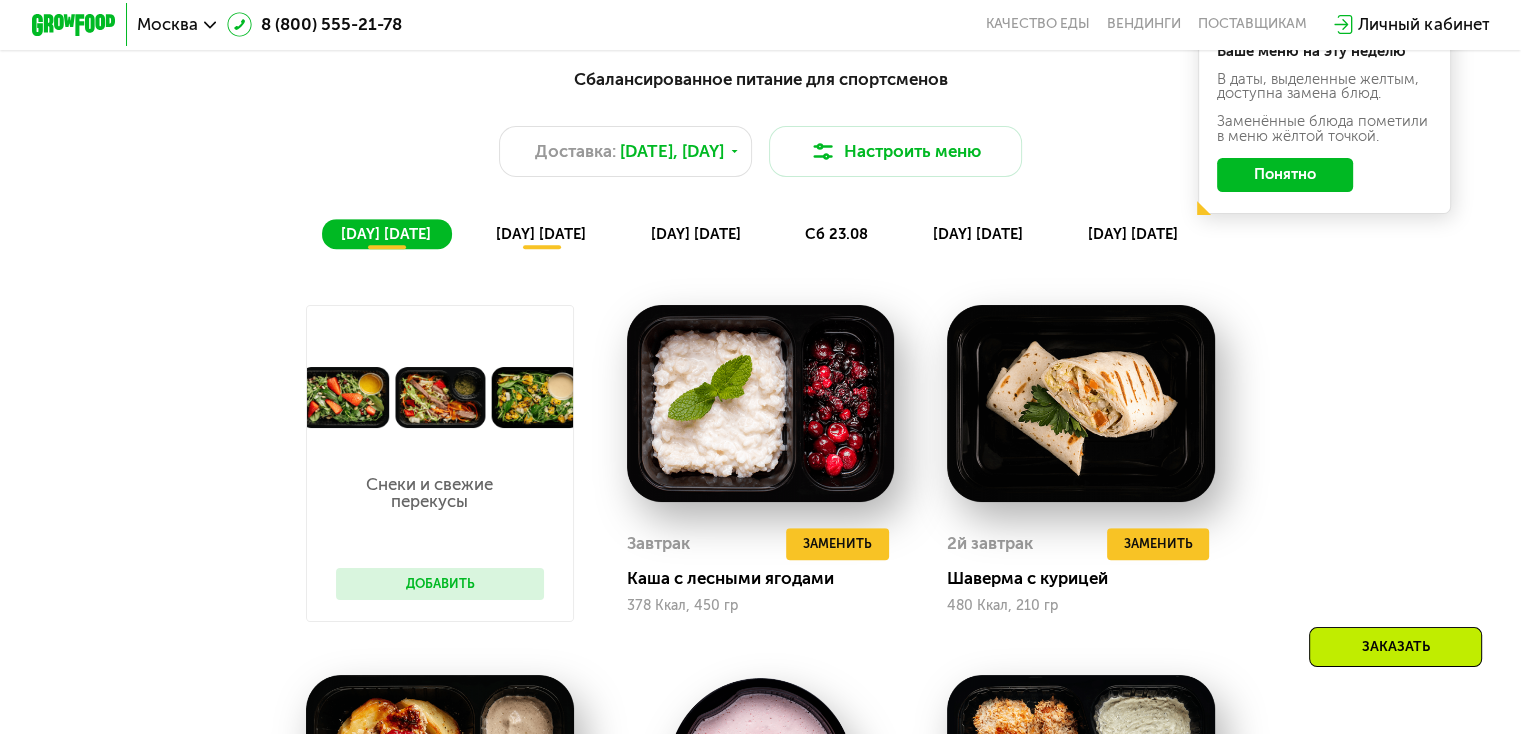 click on "[DAY] [DATE]" at bounding box center [541, 234] 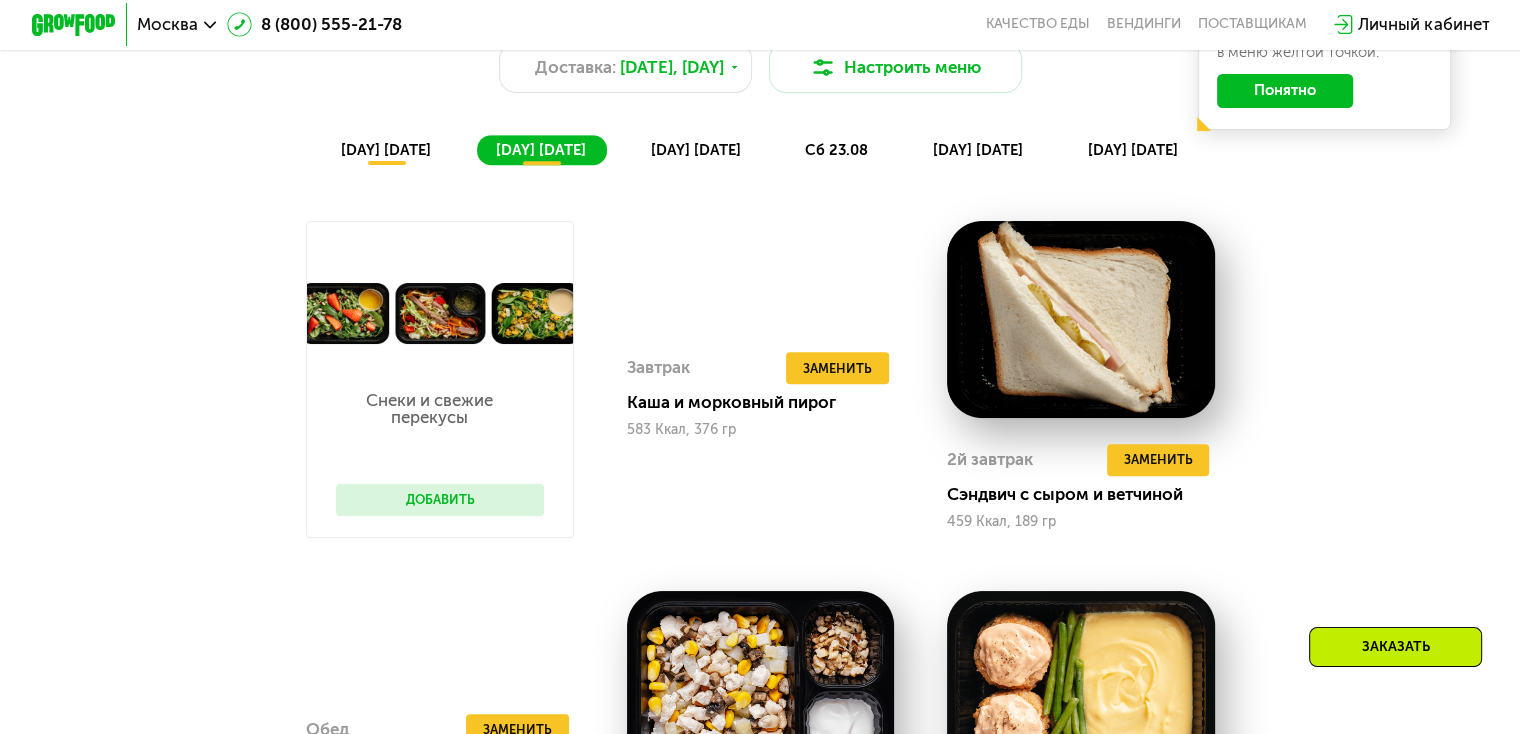 scroll, scrollTop: 1100, scrollLeft: 0, axis: vertical 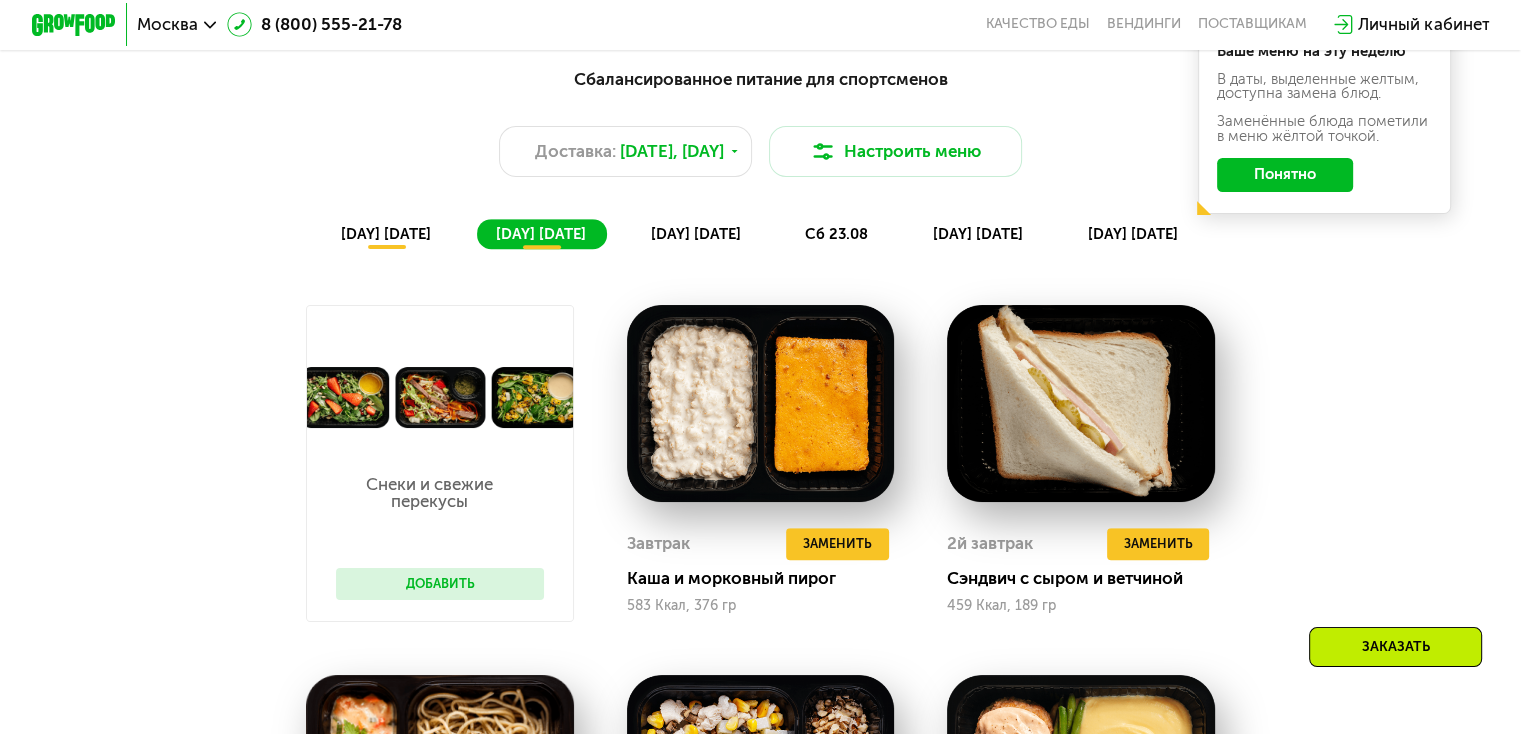click on "[DAY] [DATE]" at bounding box center [696, 234] 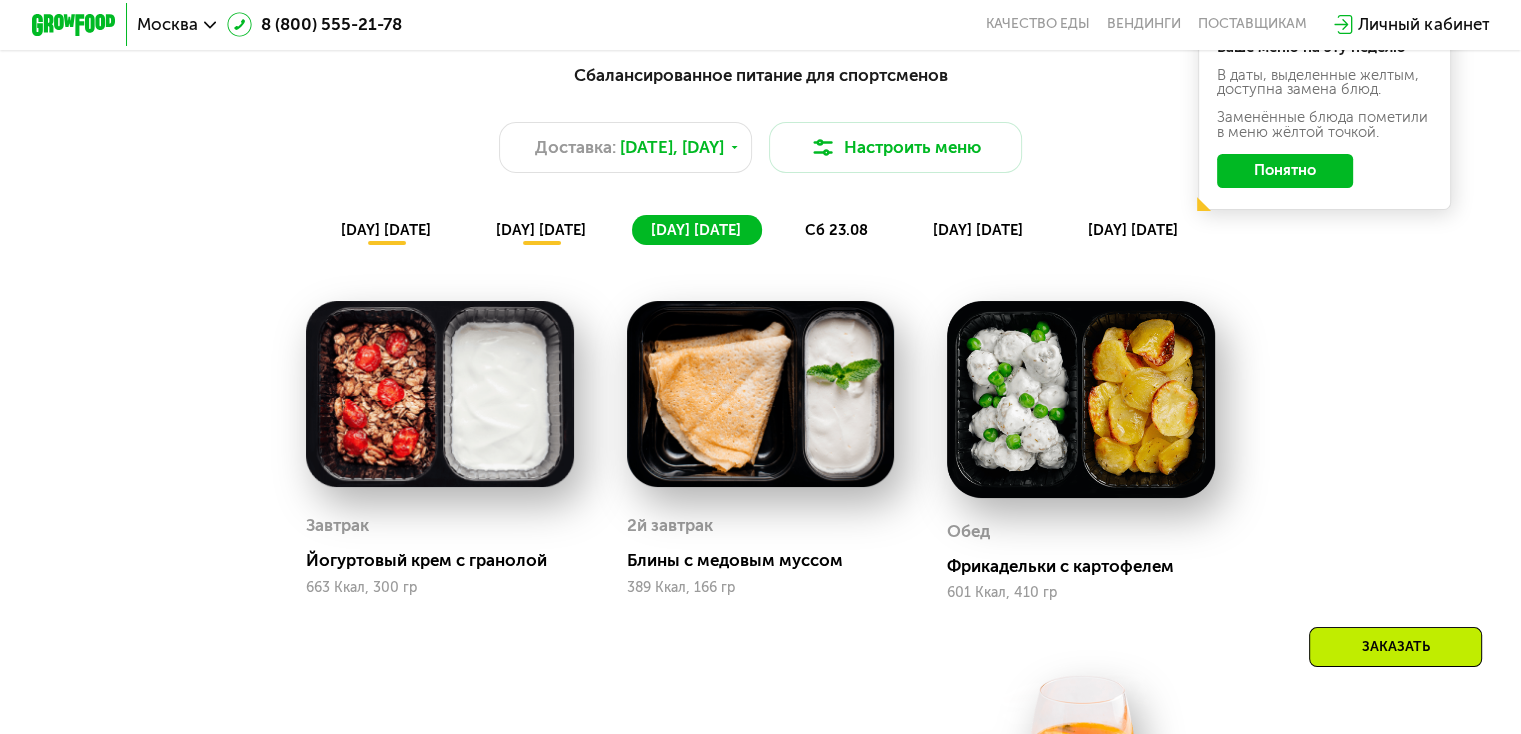 scroll, scrollTop: 1100, scrollLeft: 0, axis: vertical 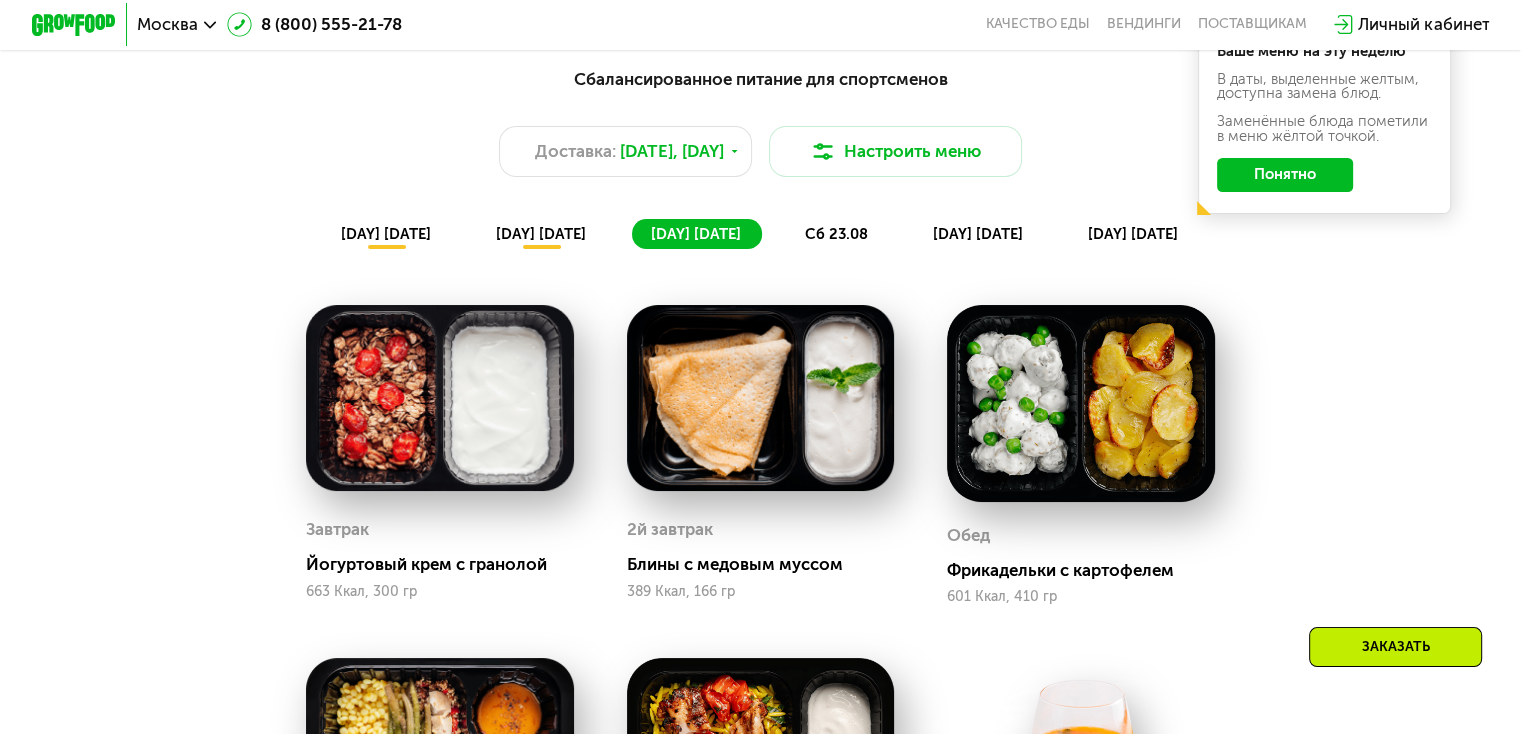 click on "сб 23.08" at bounding box center [836, 234] 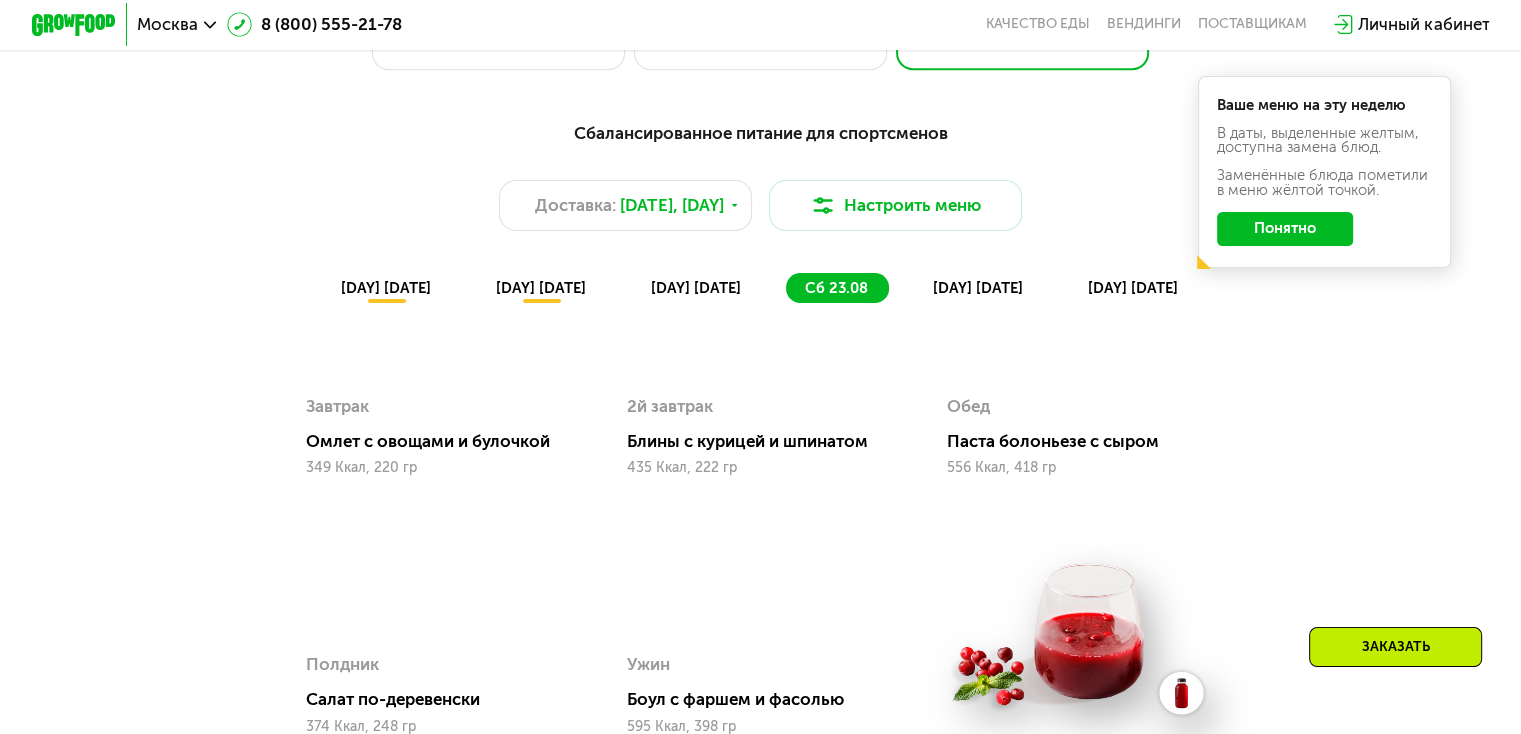 scroll, scrollTop: 1000, scrollLeft: 0, axis: vertical 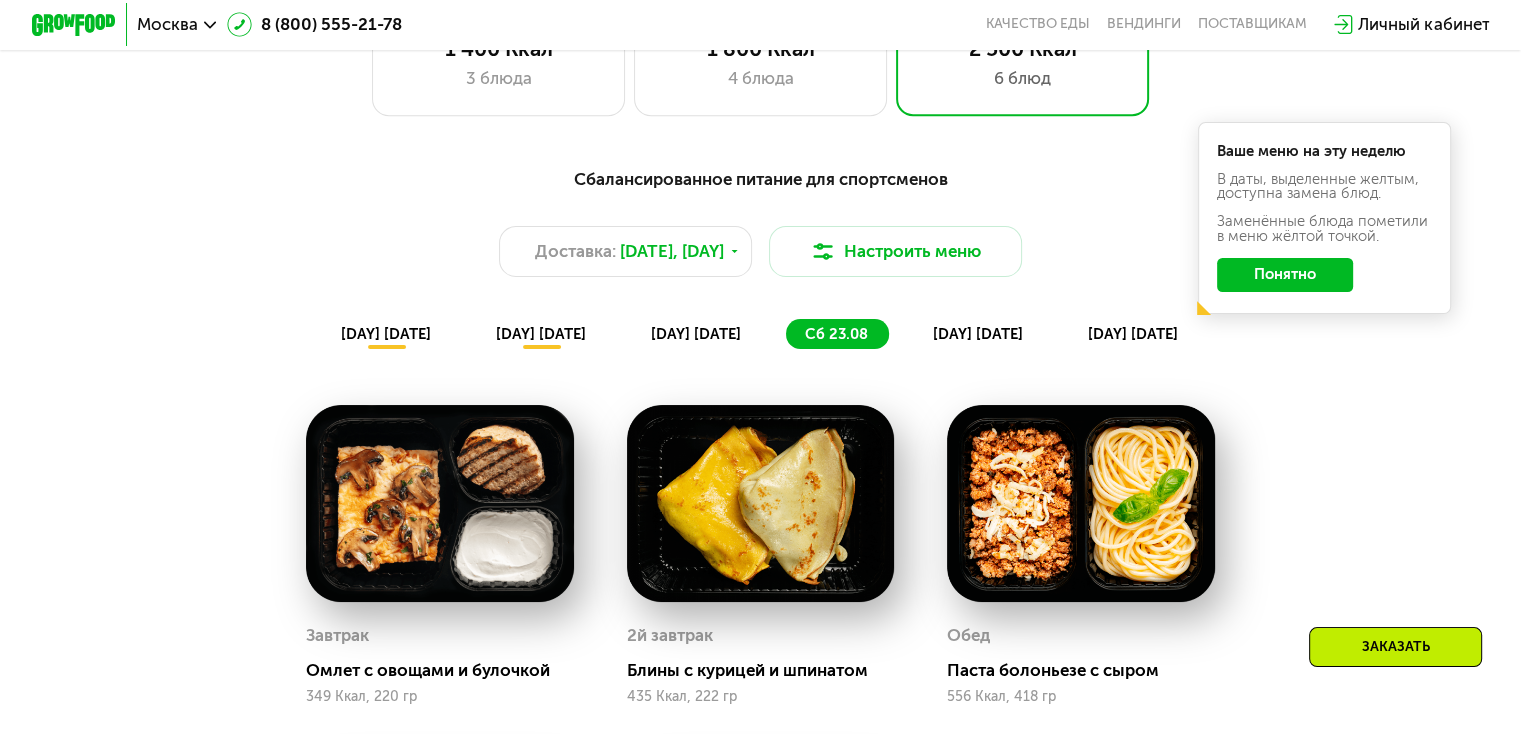 click on "[DAY] [DATE]" at bounding box center (978, 334) 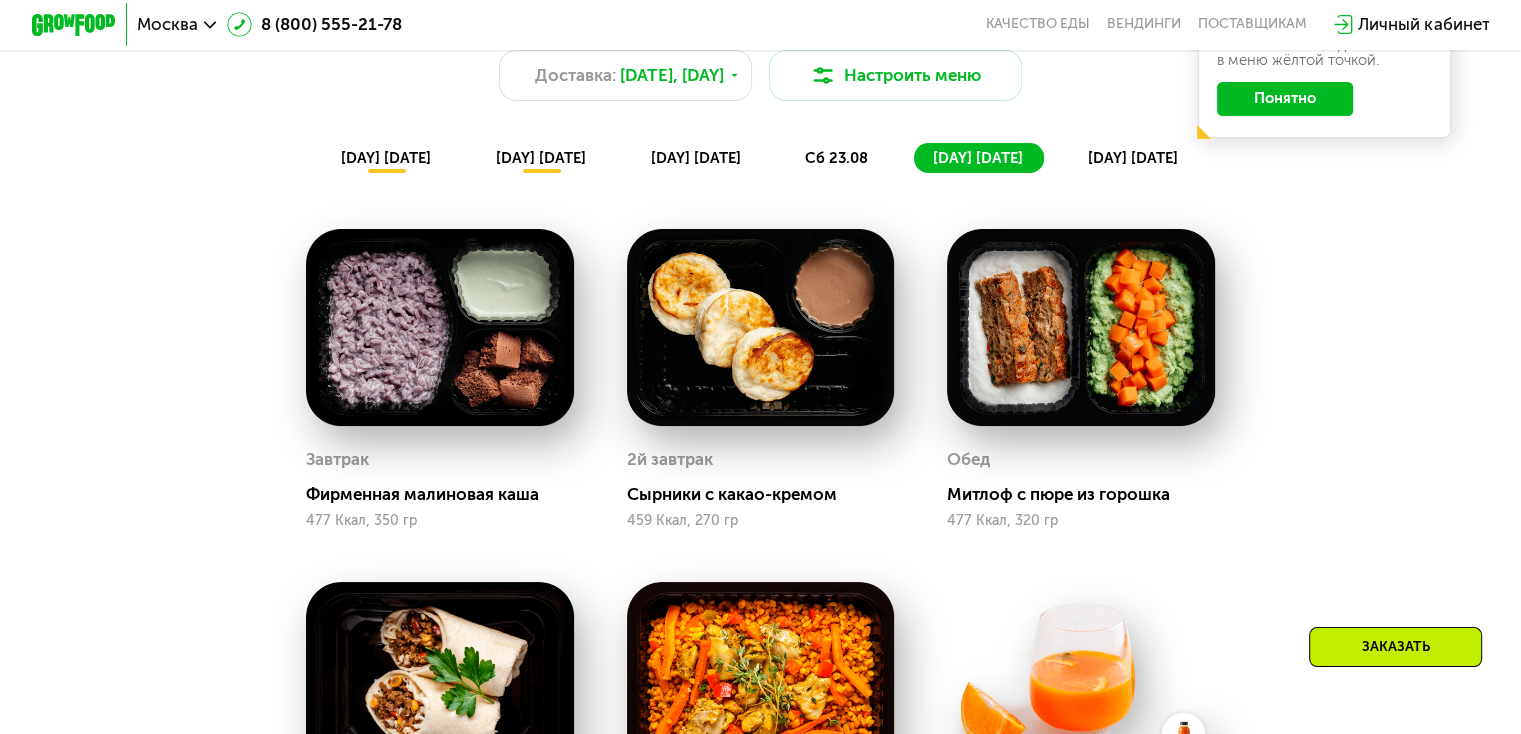 scroll, scrollTop: 1200, scrollLeft: 0, axis: vertical 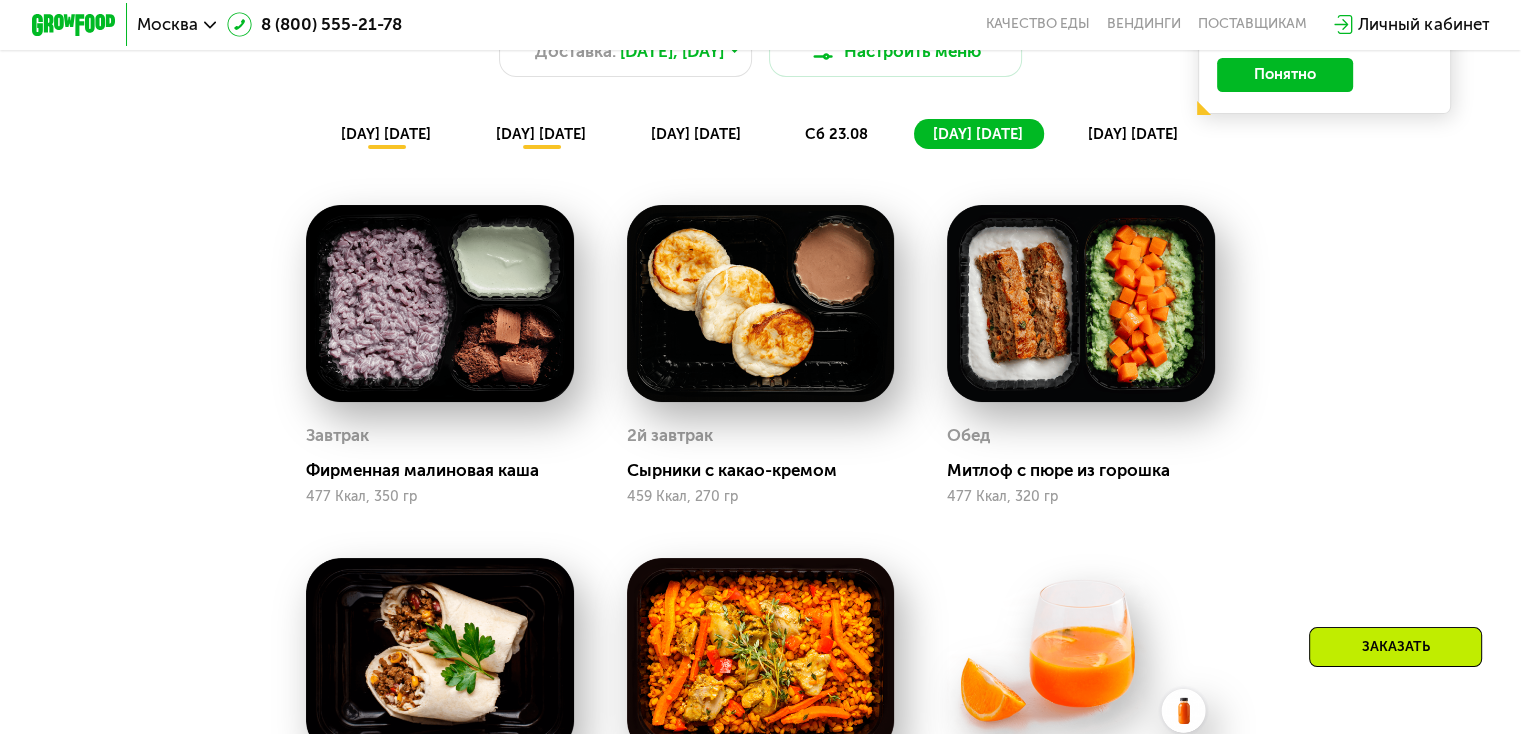 click on "сб 23.08" at bounding box center [836, 134] 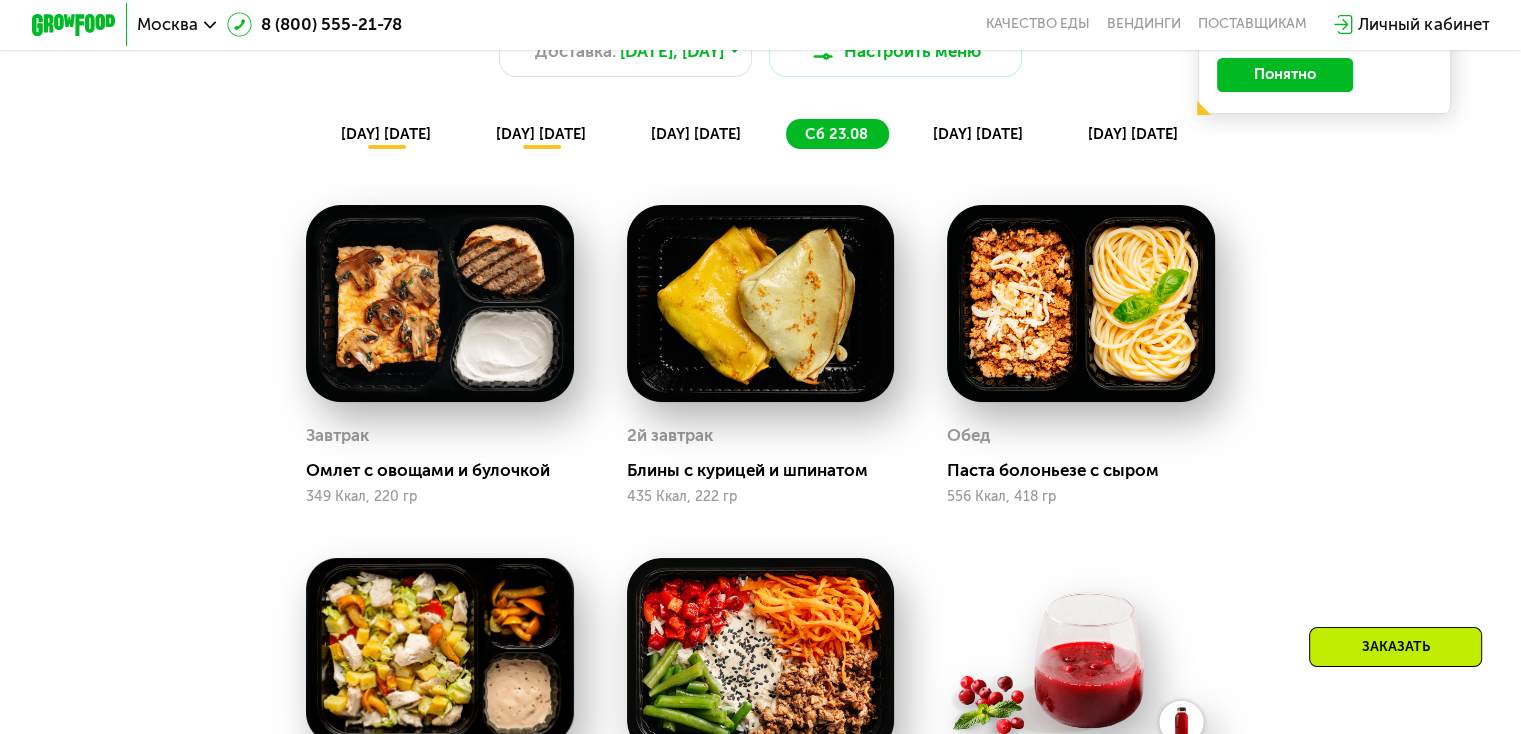 click on "[DAY] [DATE]" at bounding box center (696, 134) 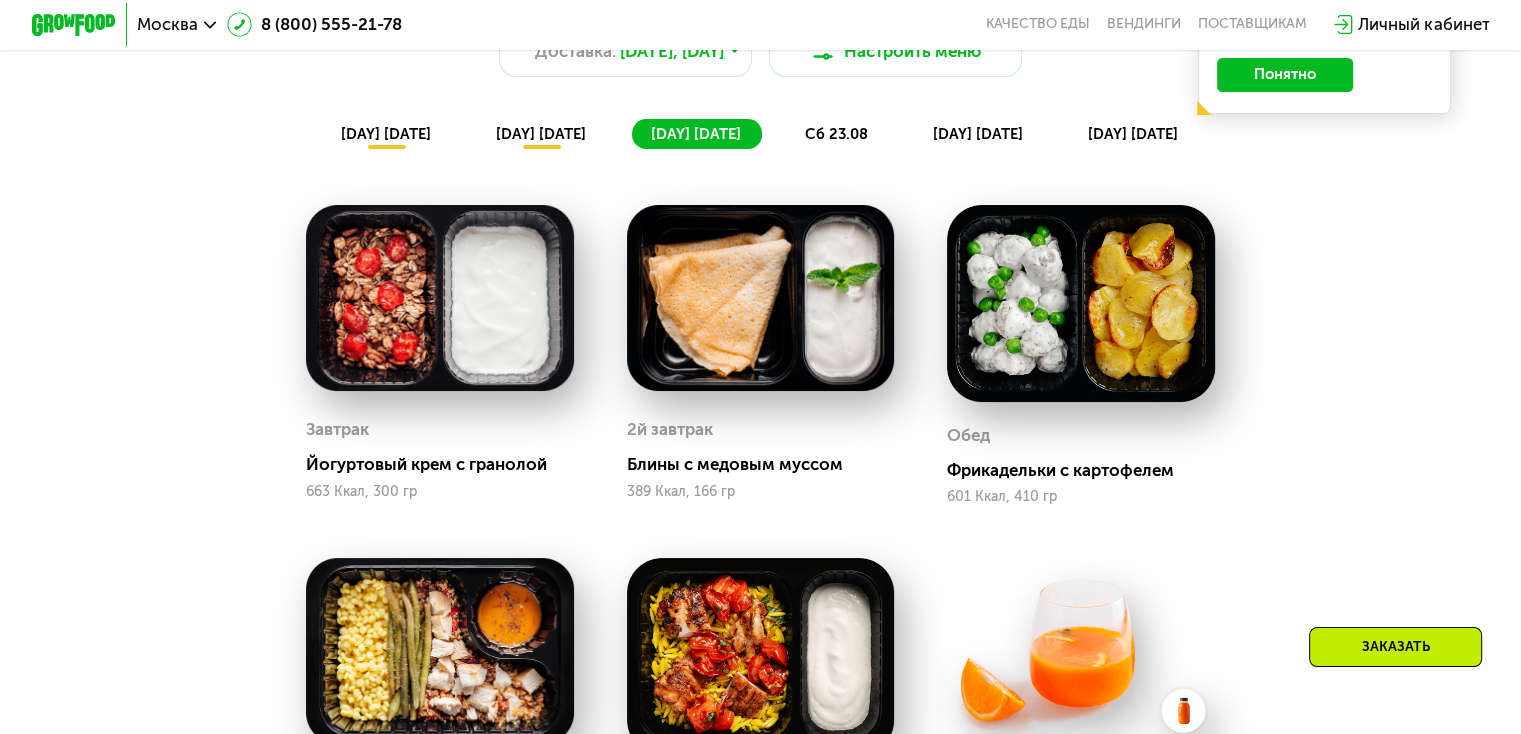 click on "[DAY] [DATE]" at bounding box center (541, 134) 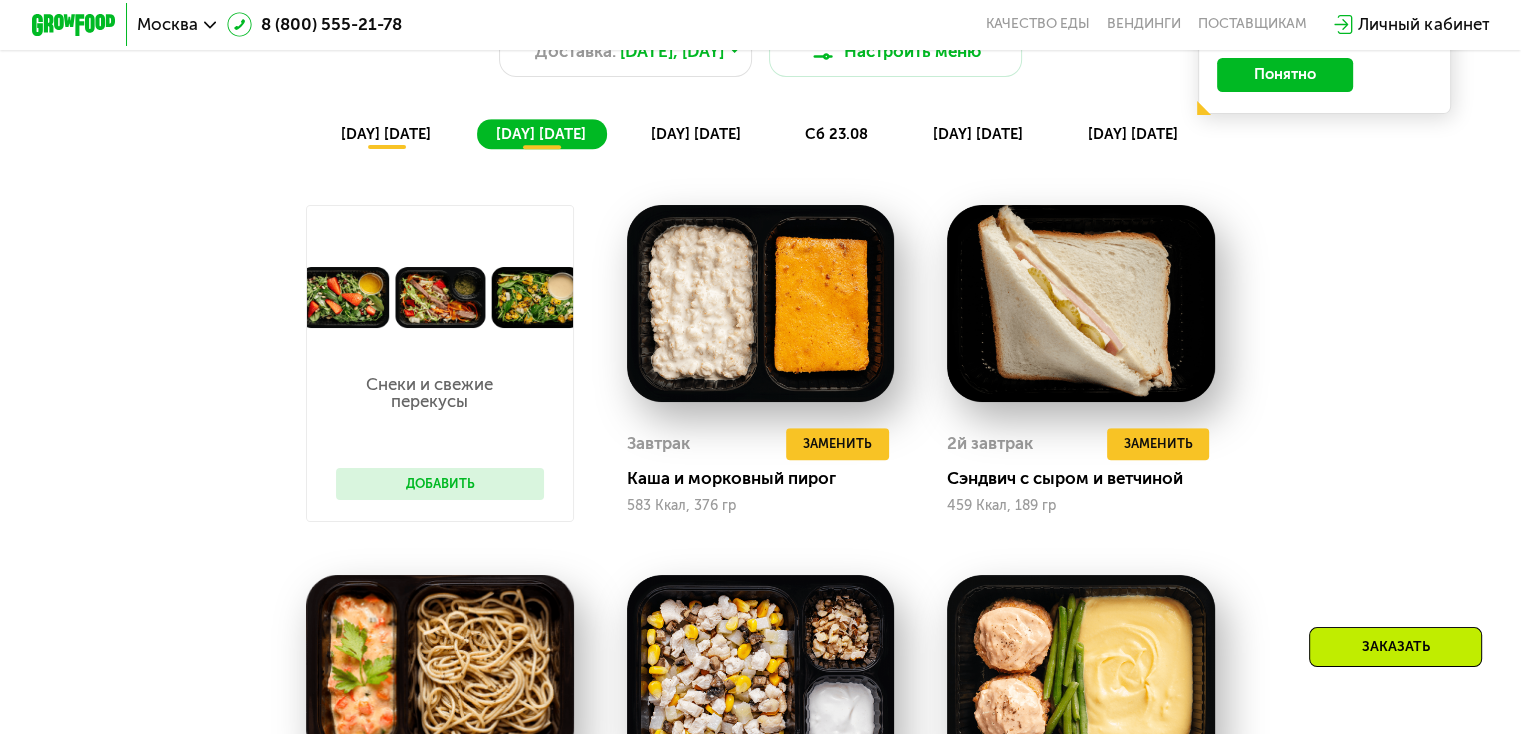 click on "[DAY] [DATE]" at bounding box center (386, 134) 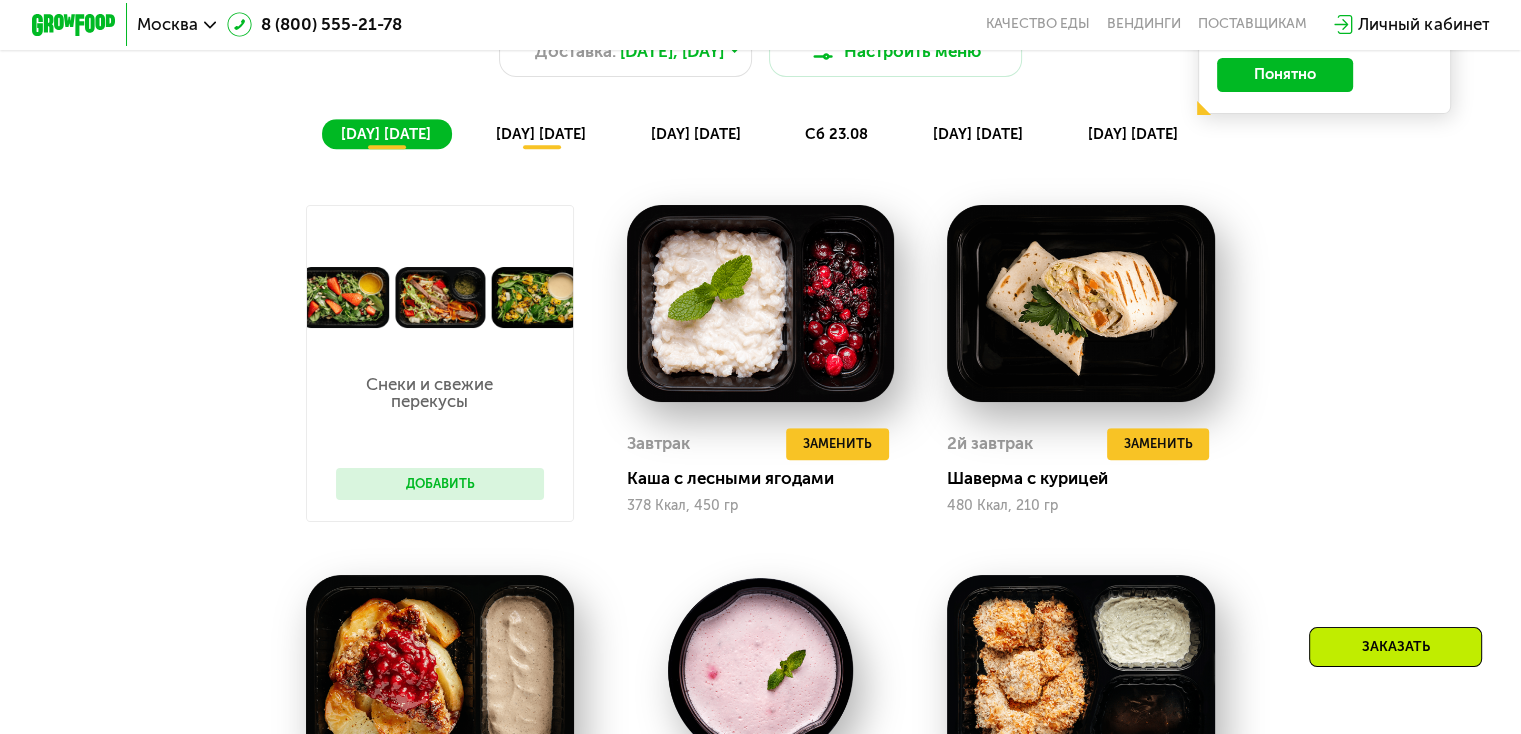 click on "[DAY] [DATE]" at bounding box center (541, 134) 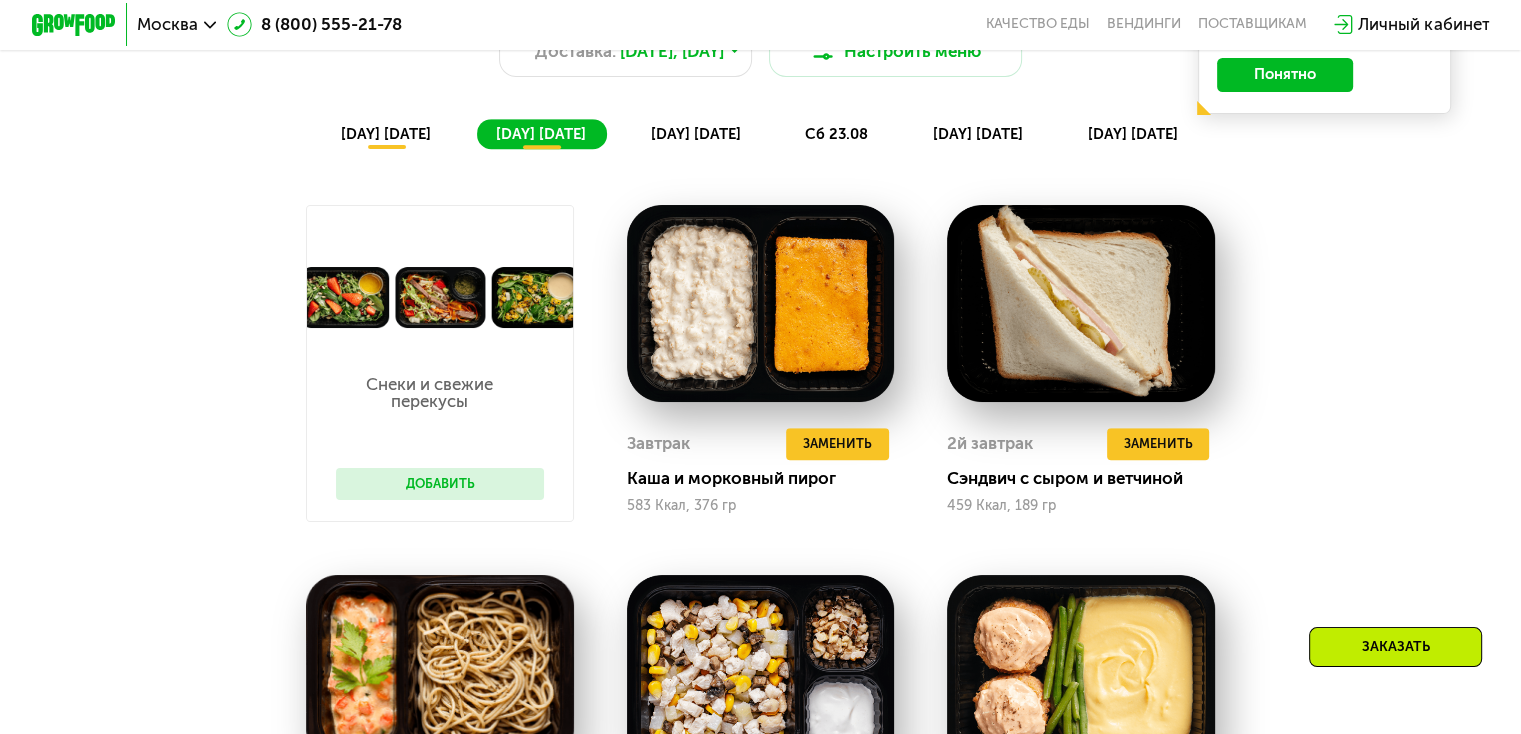 click on "[DAY] [DATE]" at bounding box center (696, 134) 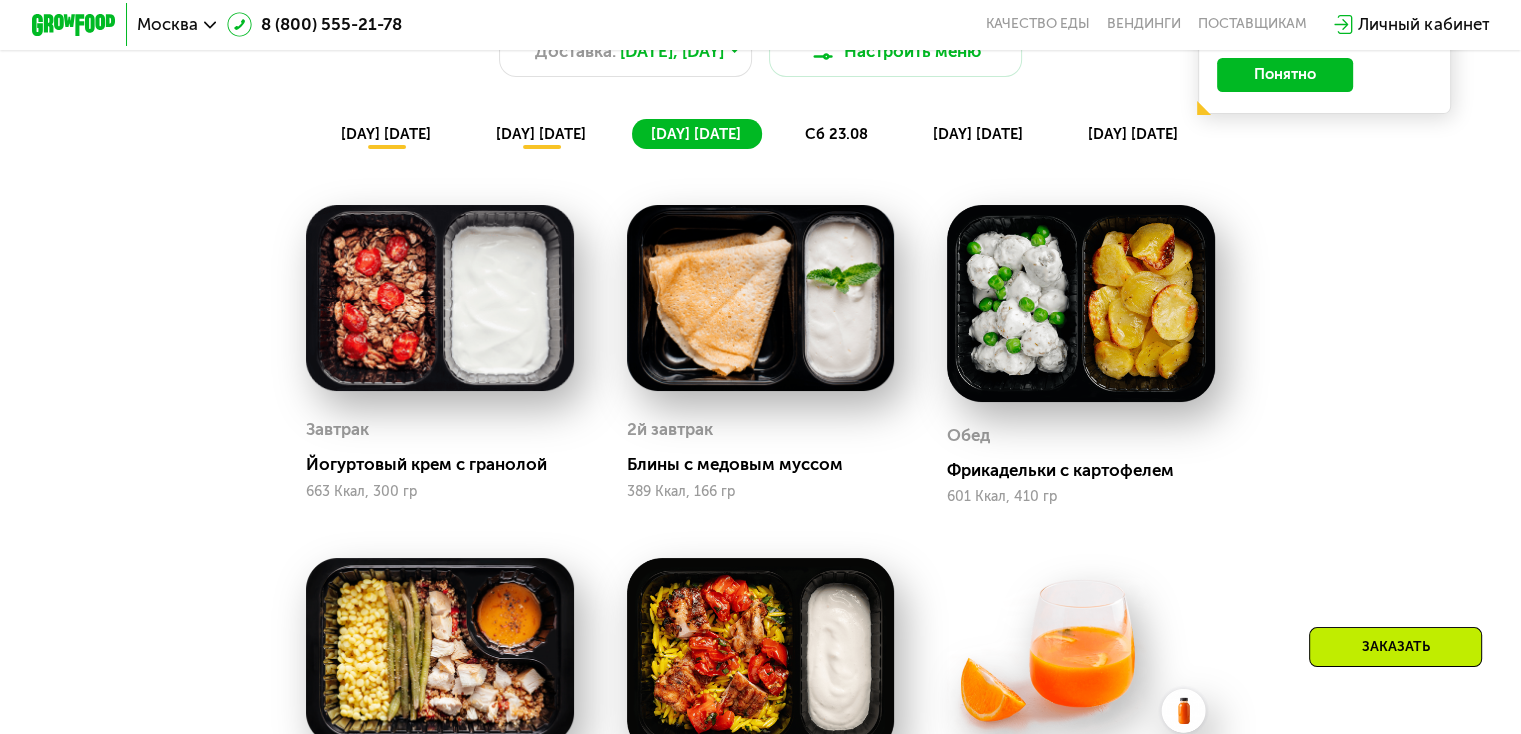 click on "сб 23.08" at bounding box center [836, 134] 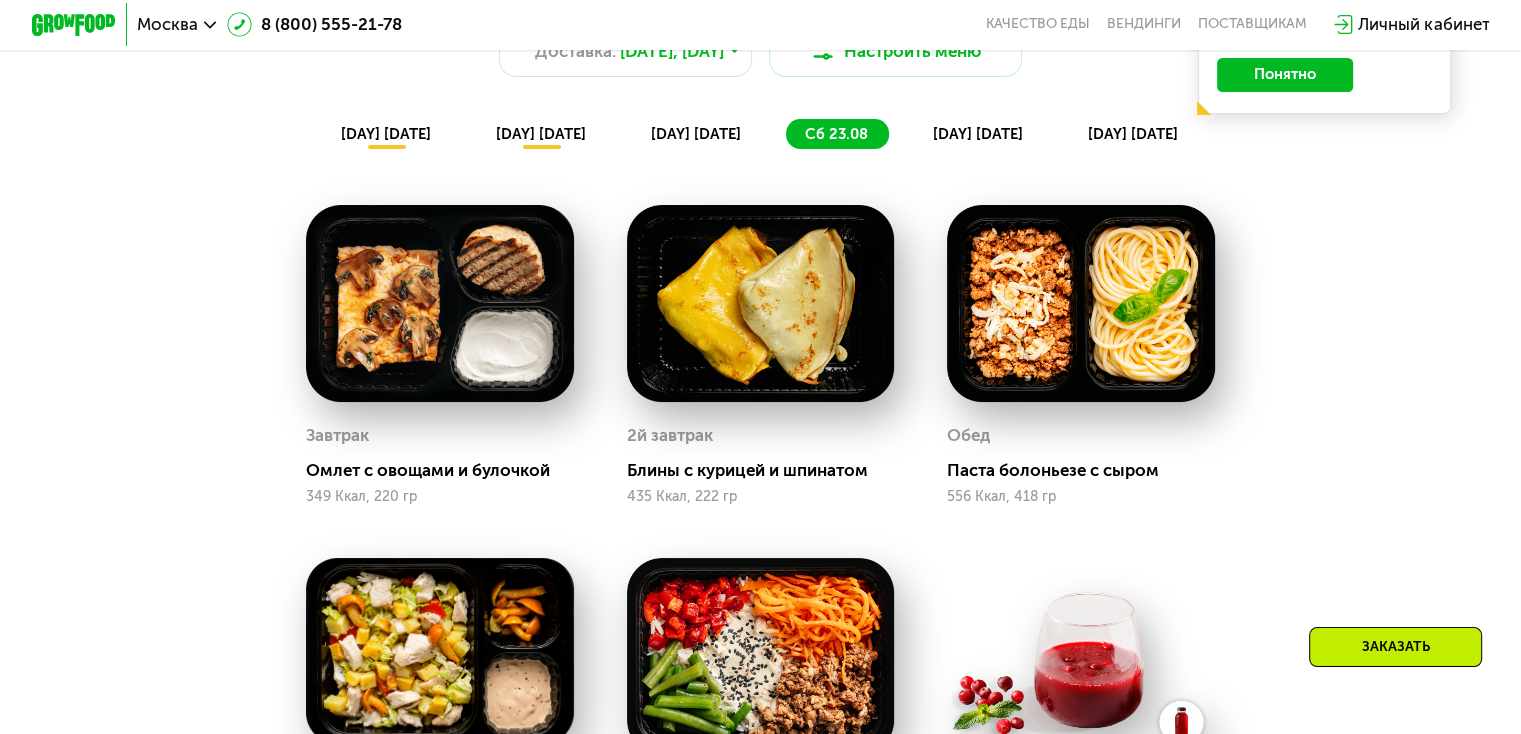 click on "[DAY] [DATE]" at bounding box center [978, 134] 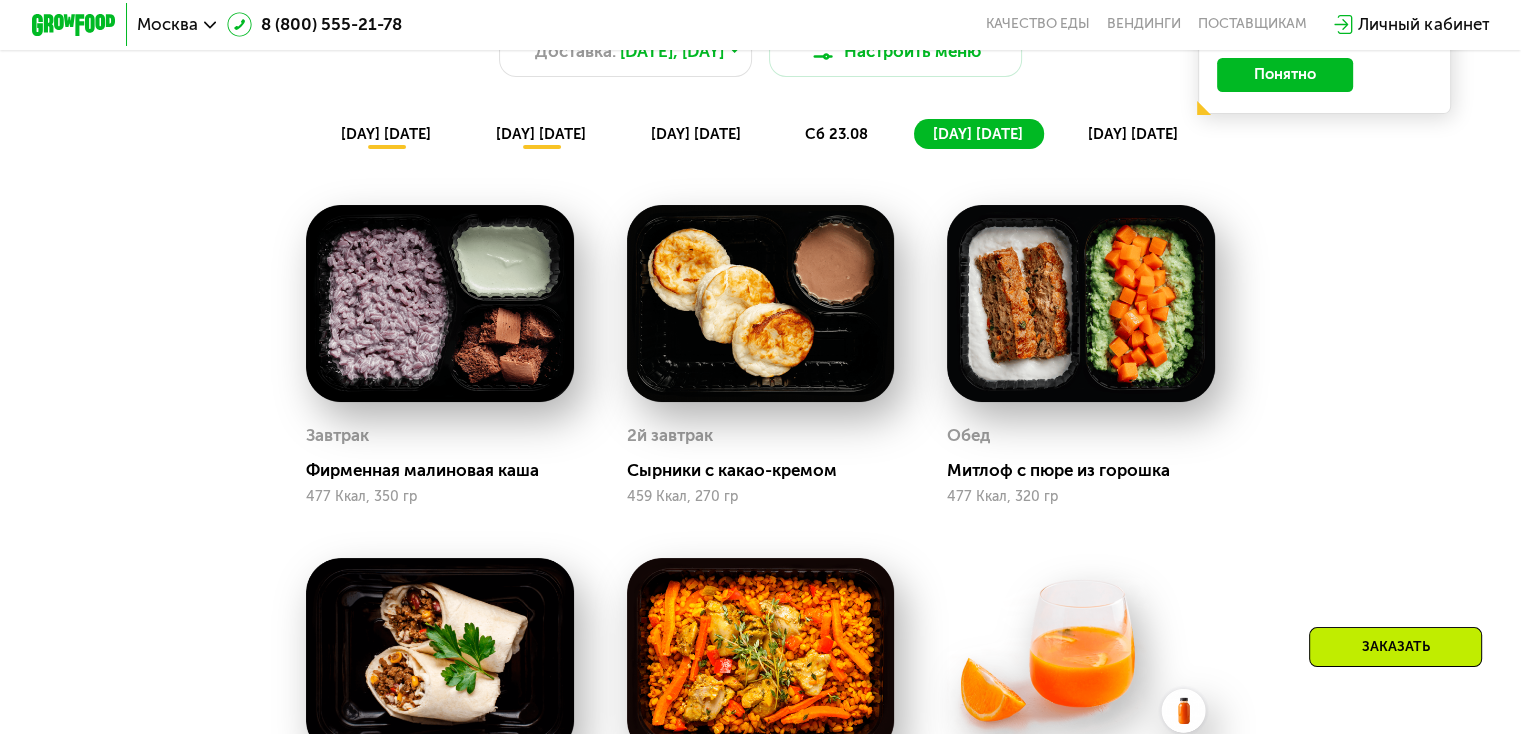 click on "[DAY] [DATE]" at bounding box center [1133, 134] 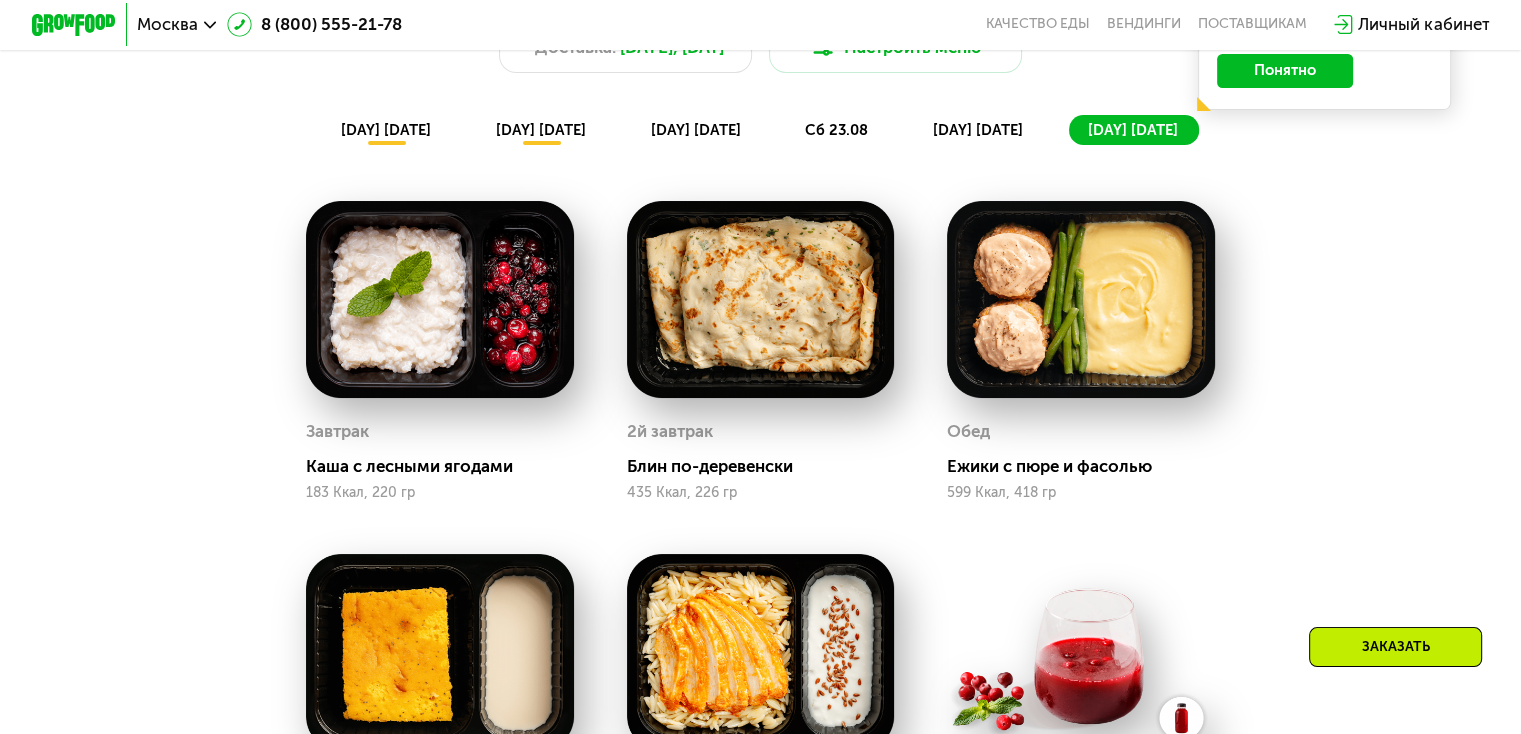 scroll, scrollTop: 1200, scrollLeft: 0, axis: vertical 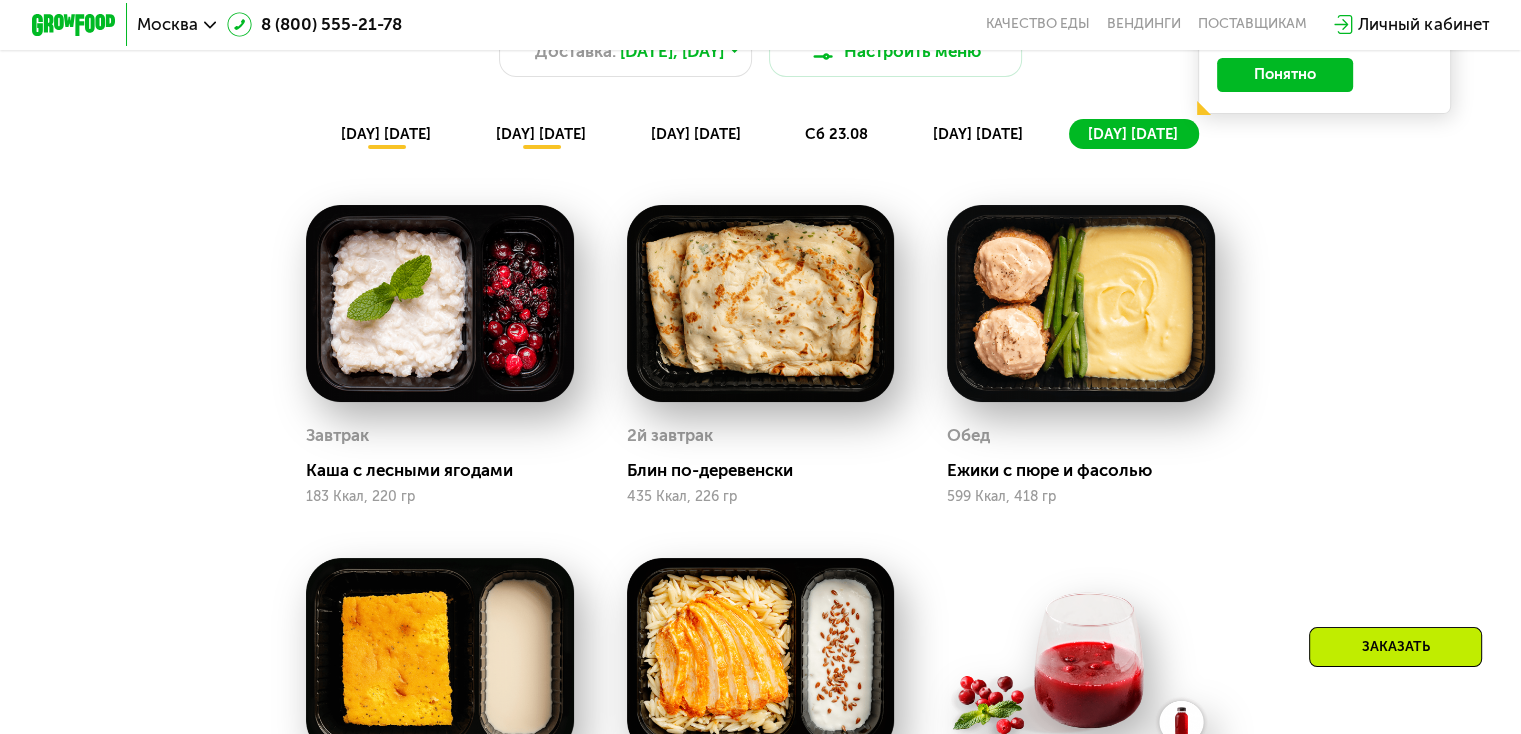 click on "[DAY] [DATE]" at bounding box center [978, 134] 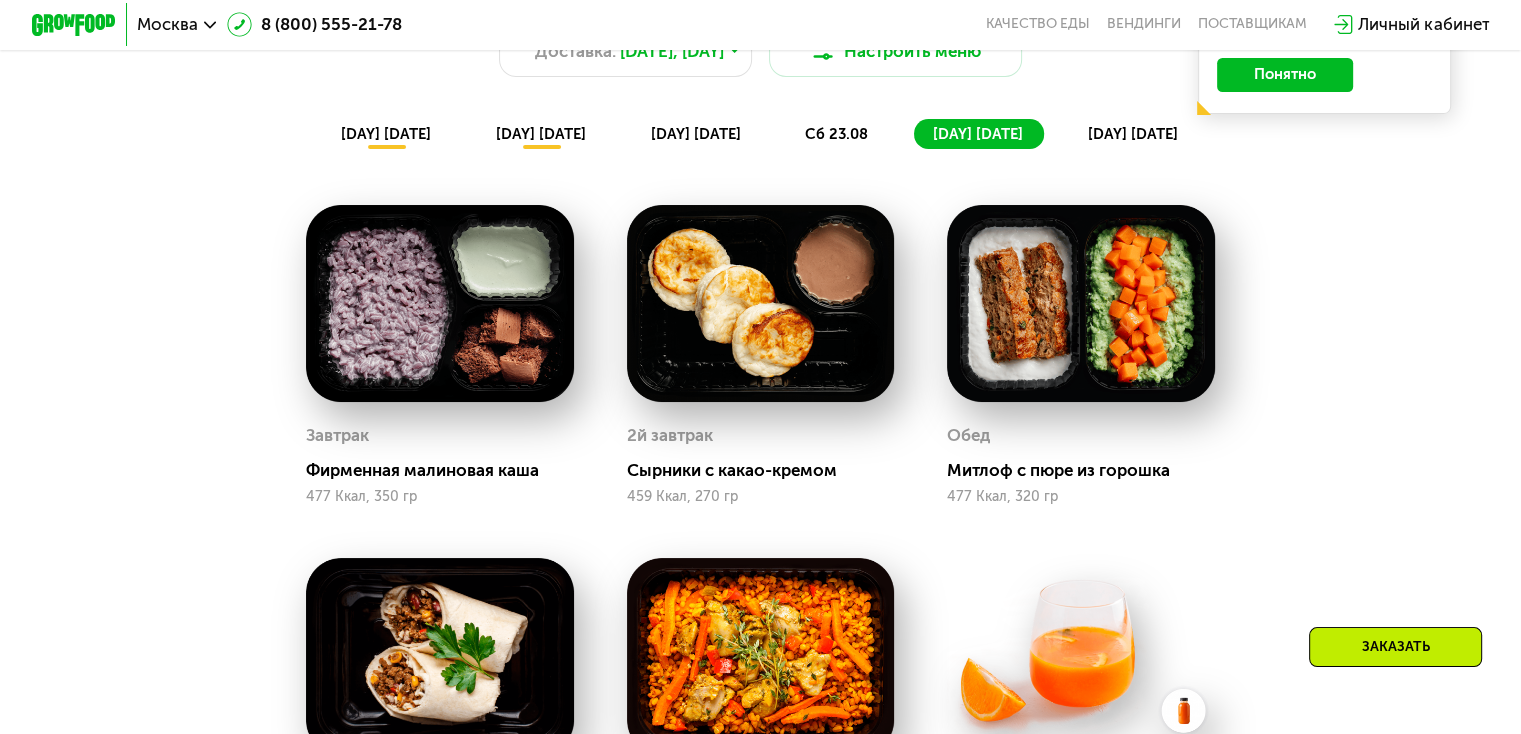 click on "сб 23.08" at bounding box center [836, 134] 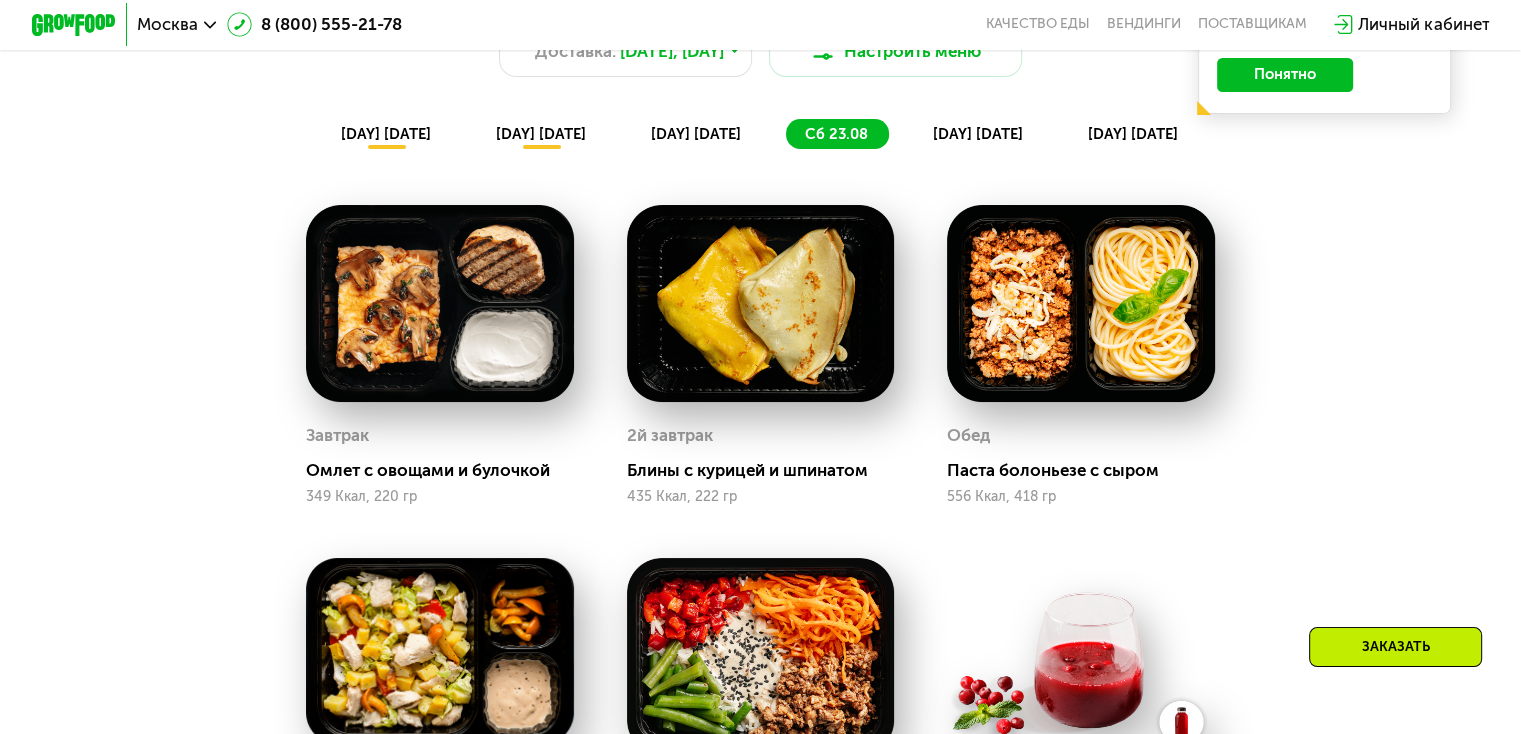 click on "[DAY] [DATE]" at bounding box center [696, 134] 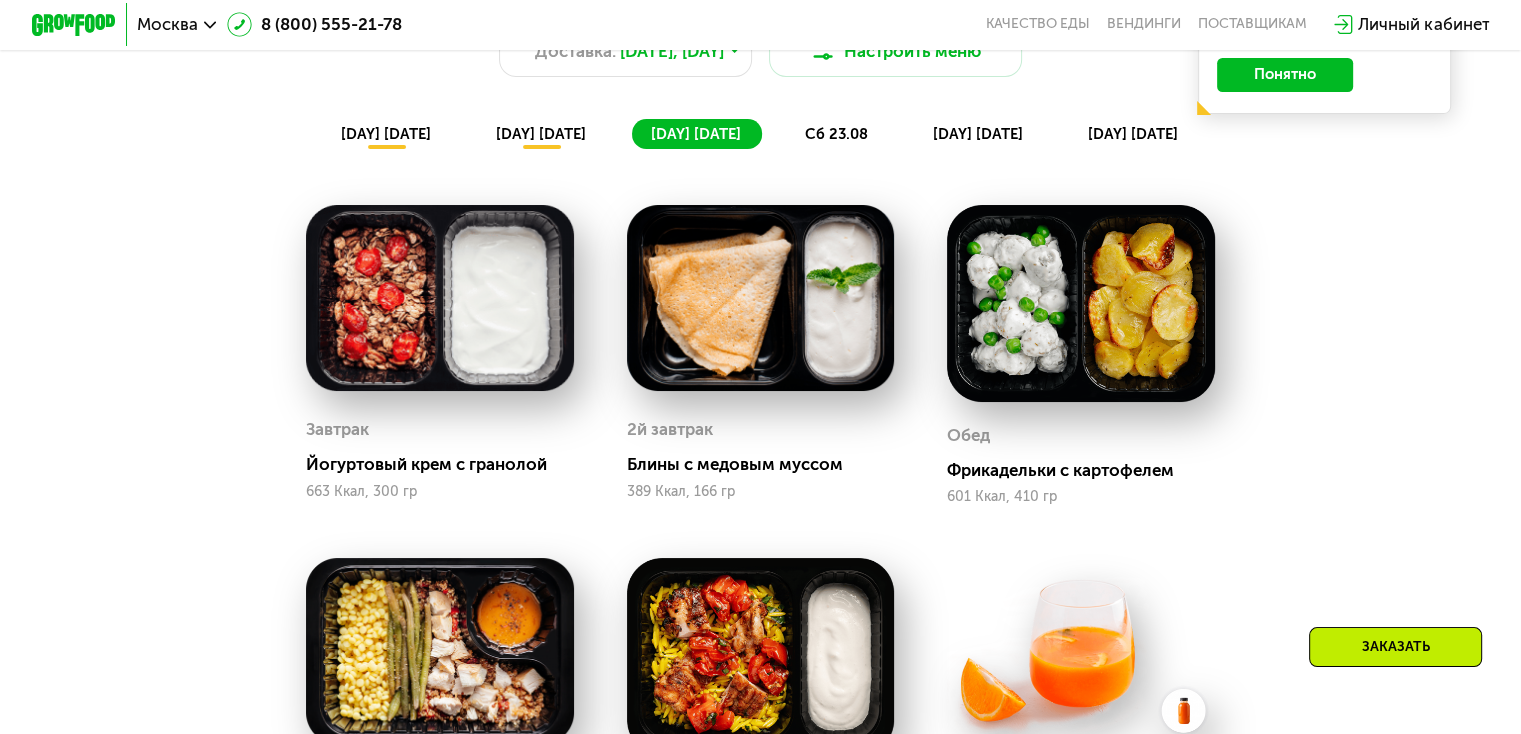 click on "[DAY] [DATE]" at bounding box center (541, 134) 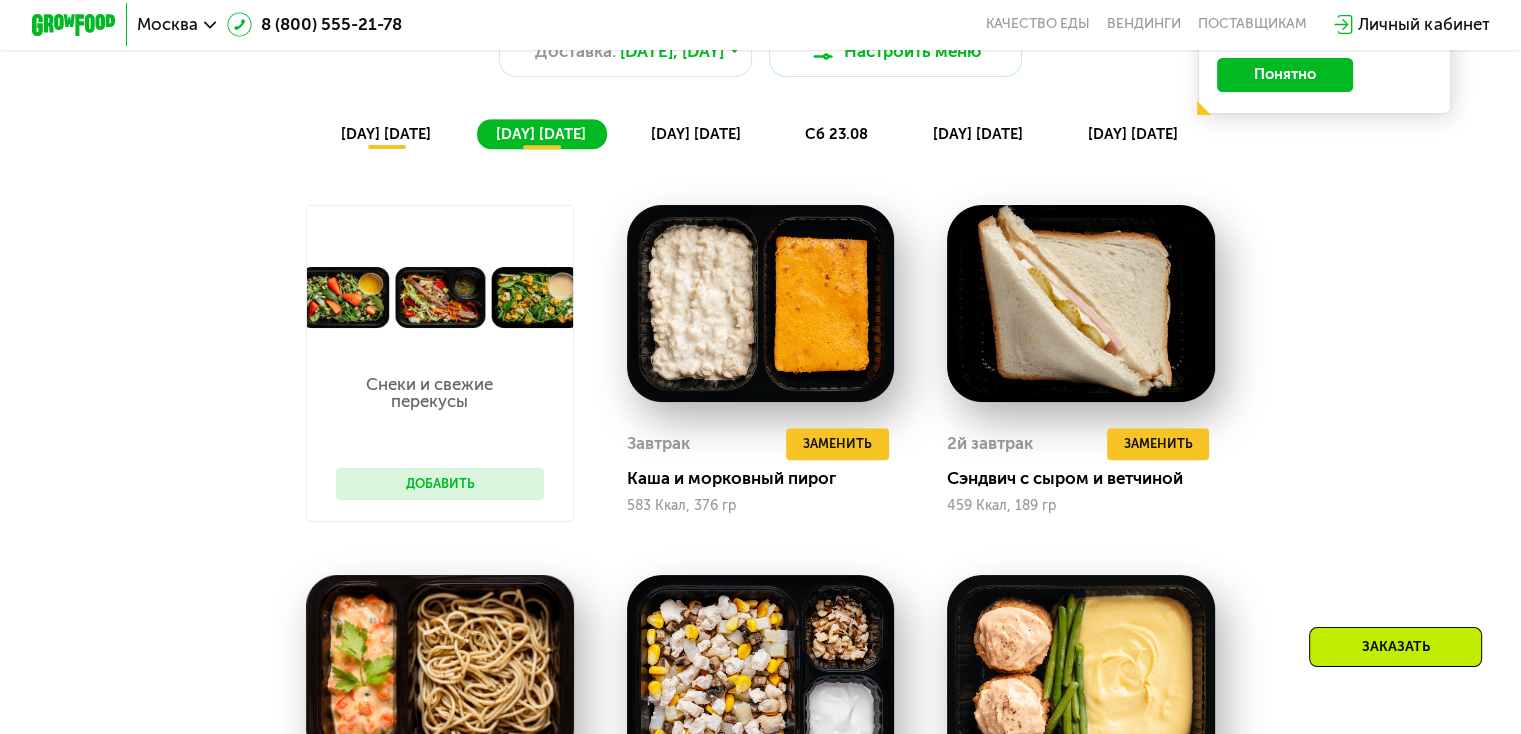 click on "[DAY] [DATE]" at bounding box center (386, 134) 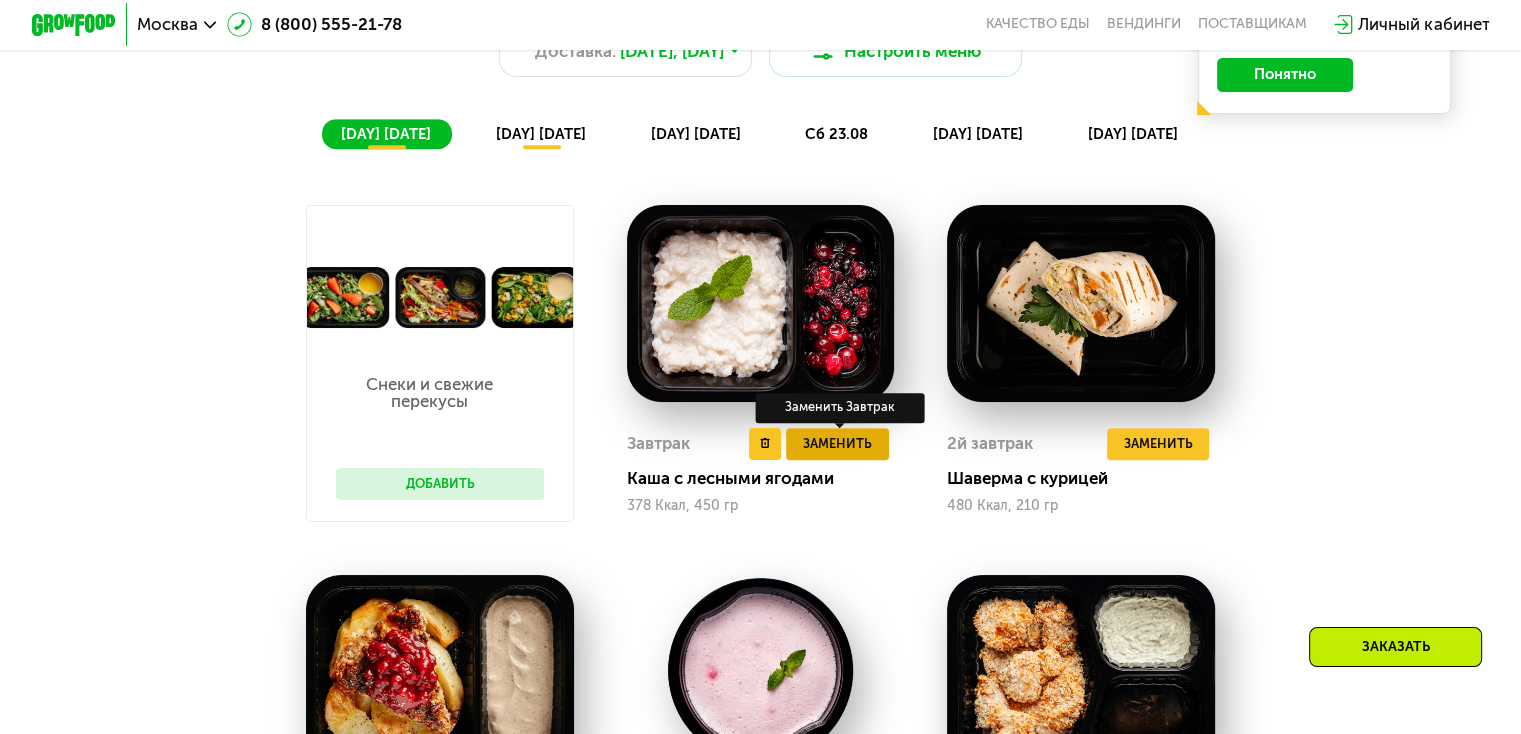 click on "Заменить" at bounding box center (837, 443) 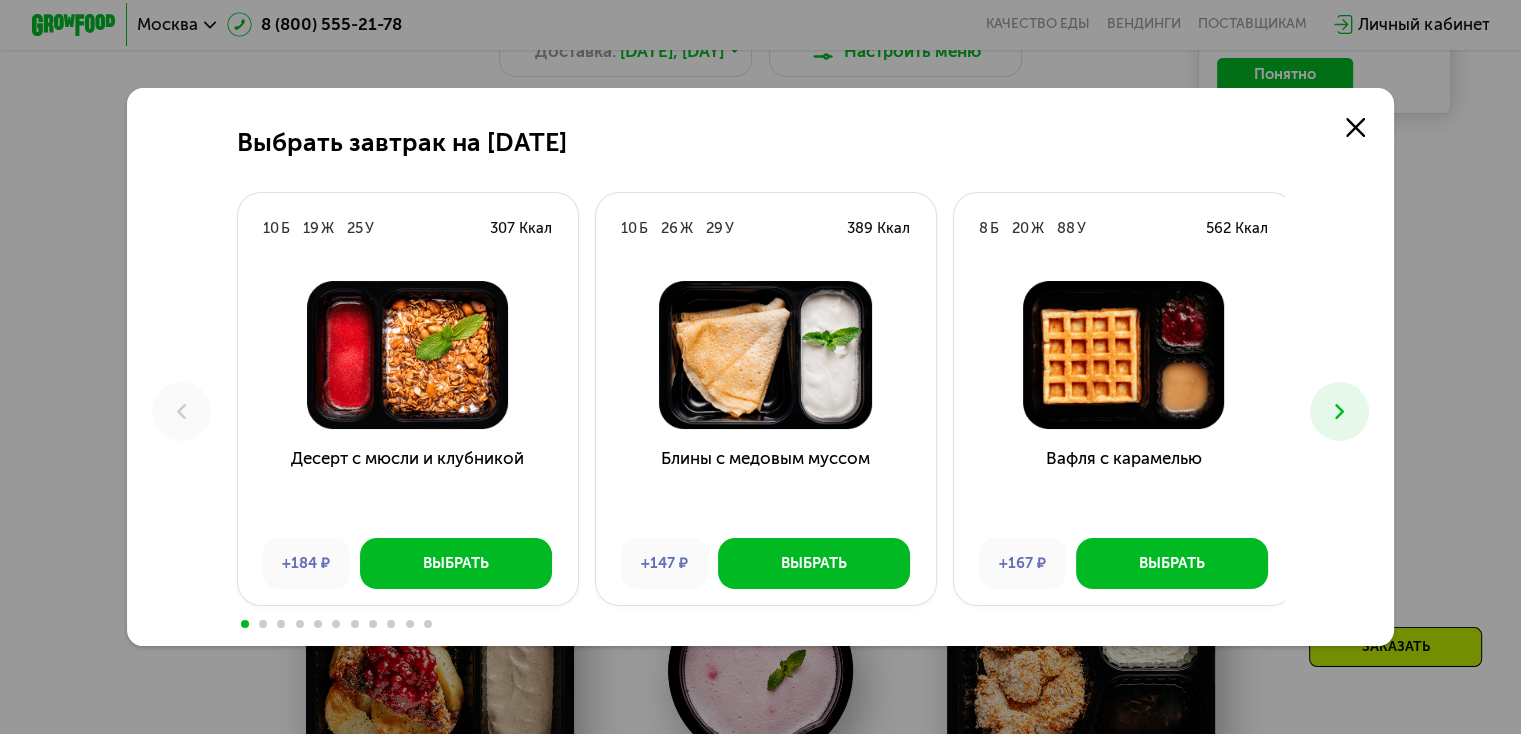 click on "Блины с медовым муссом" at bounding box center [766, 484] 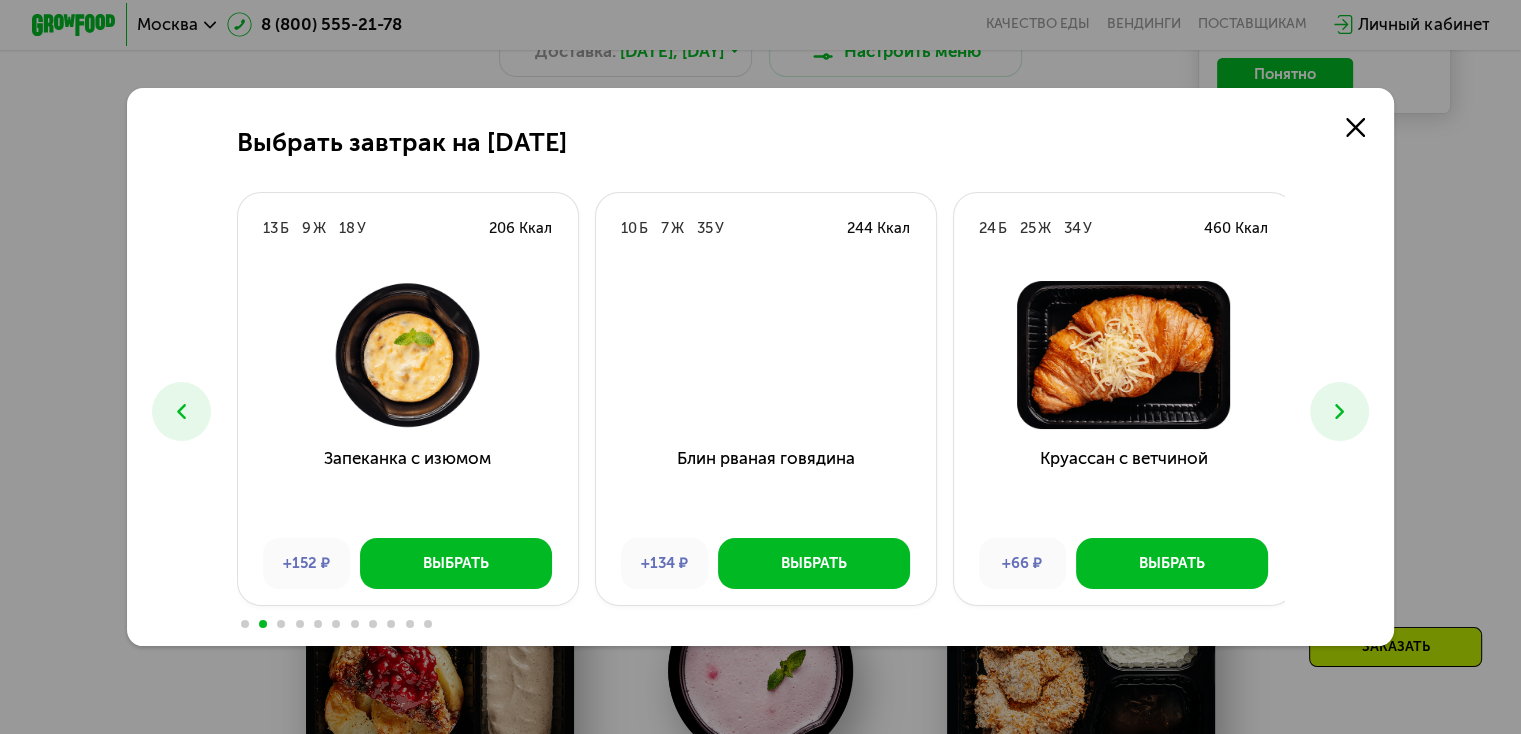 click 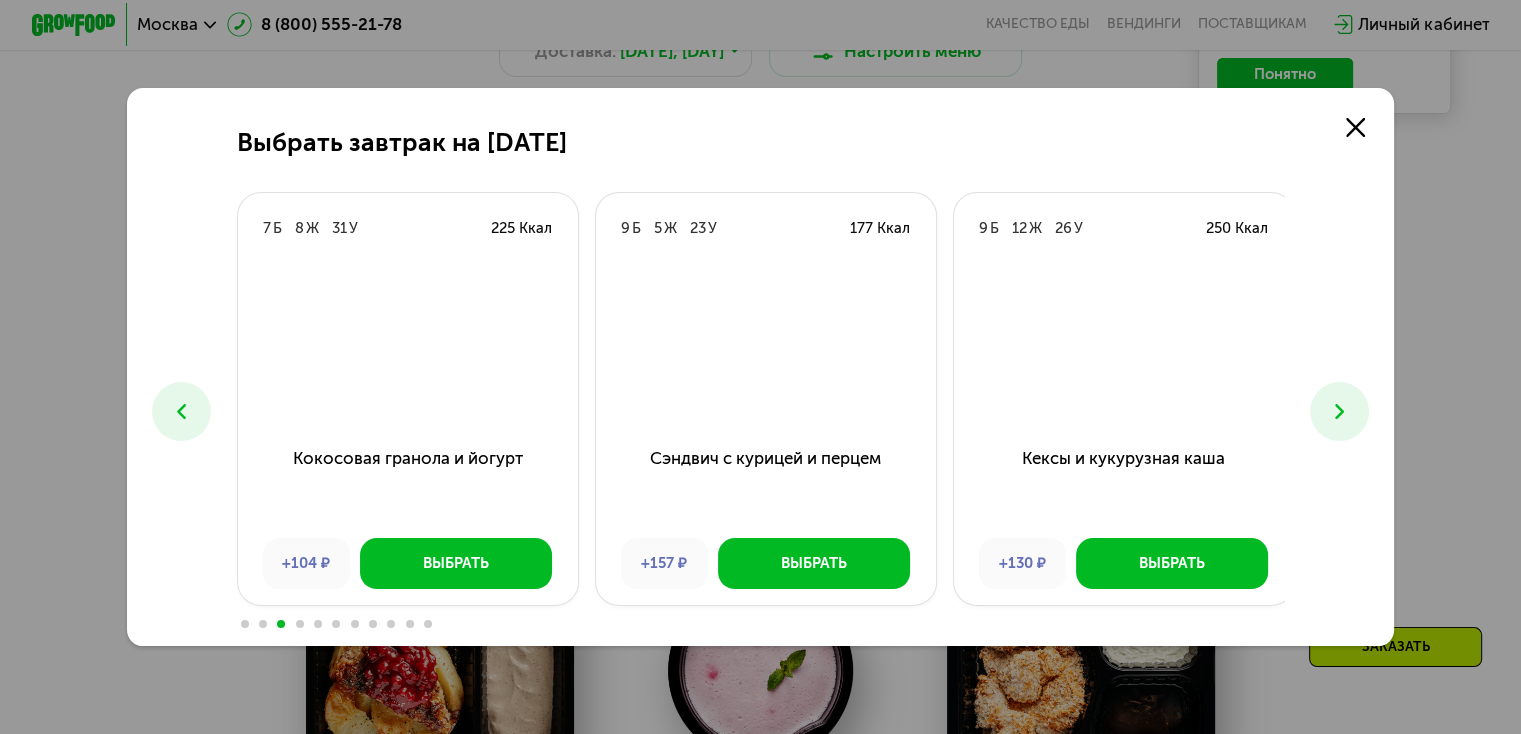 click 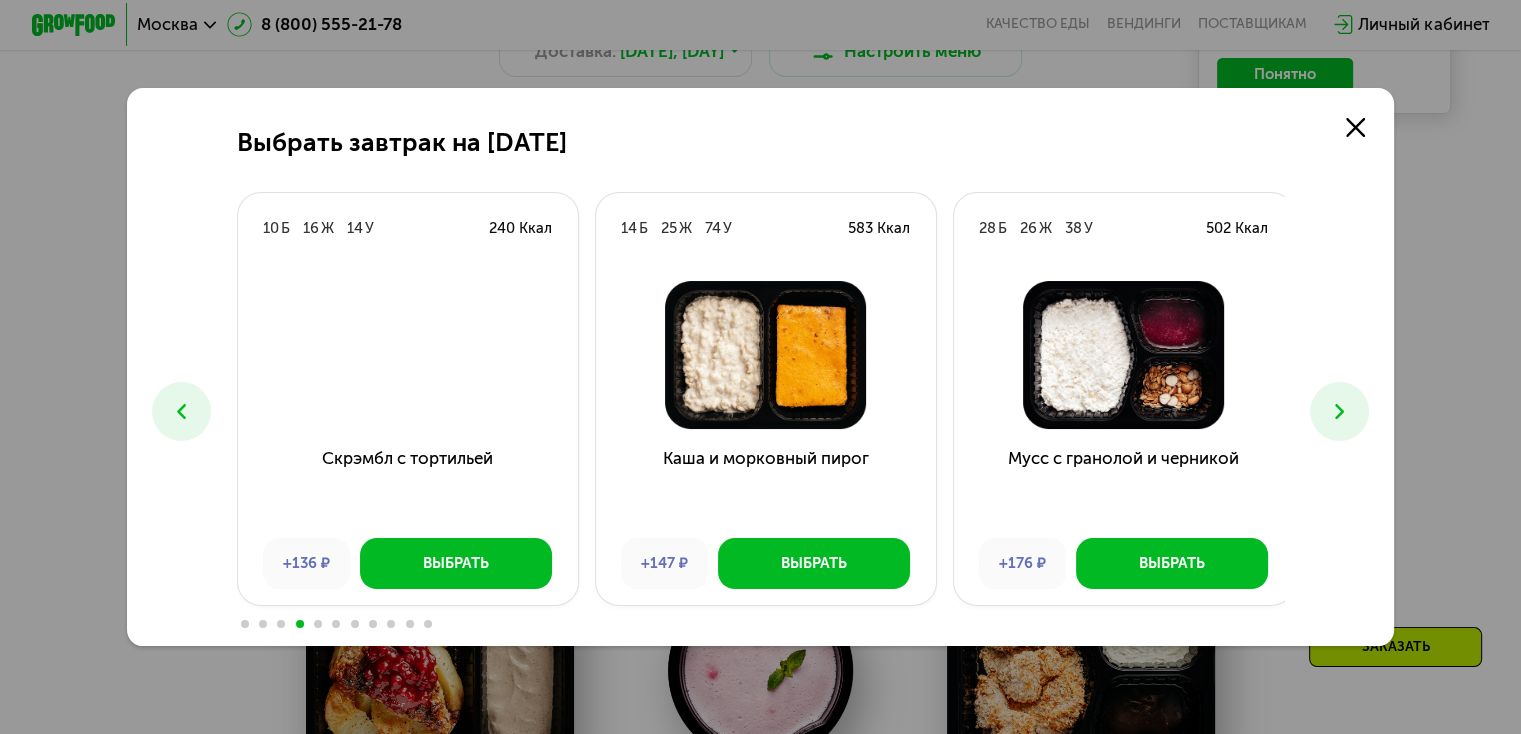 click 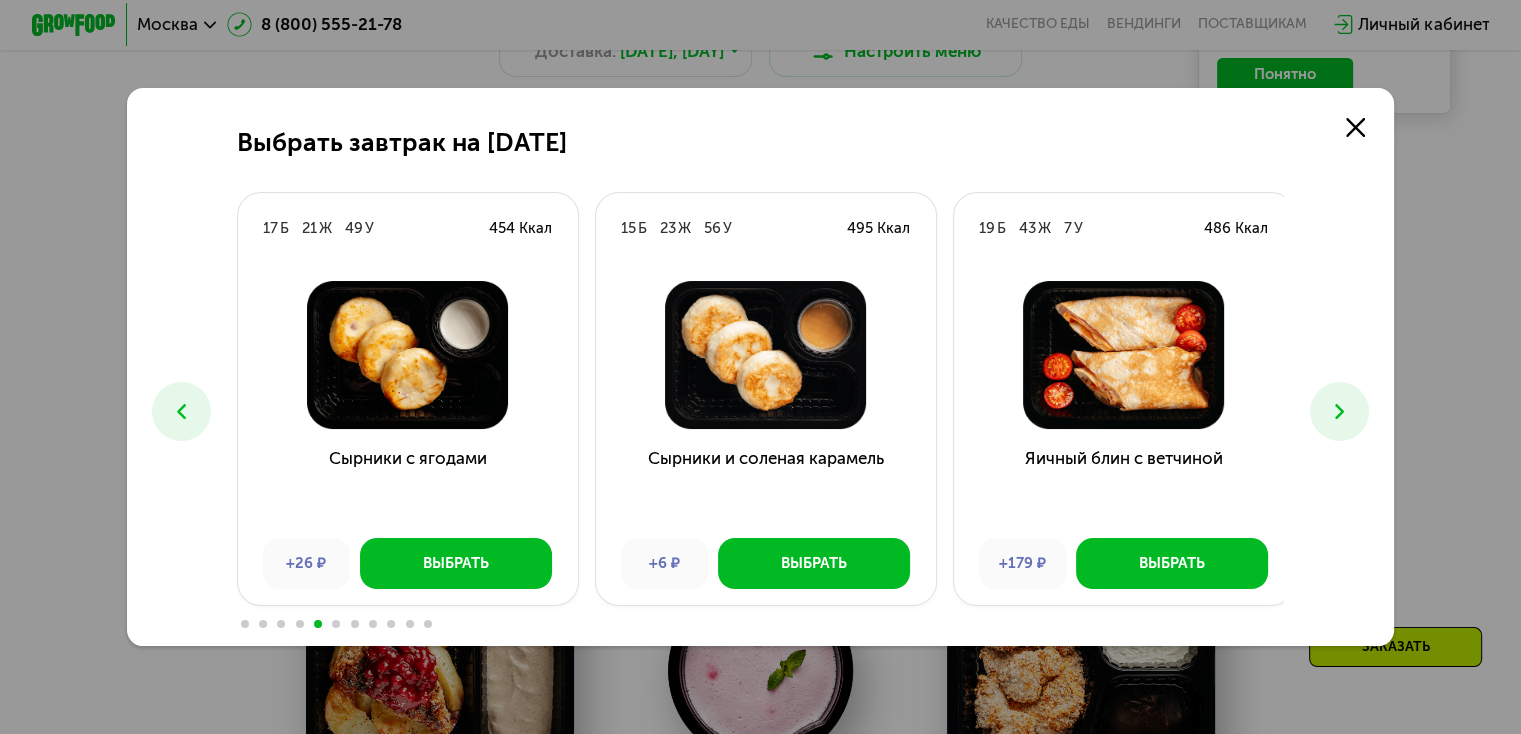 click 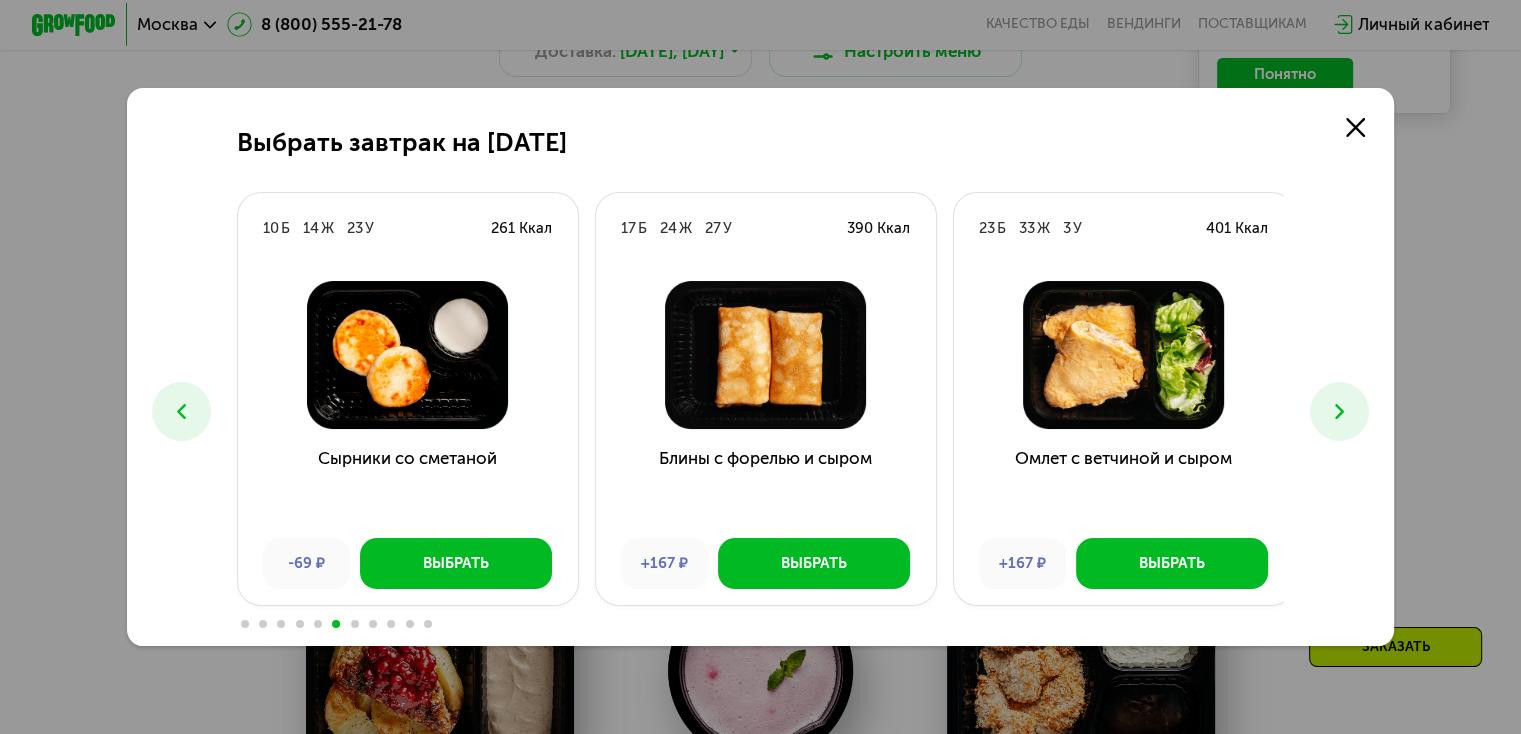 click 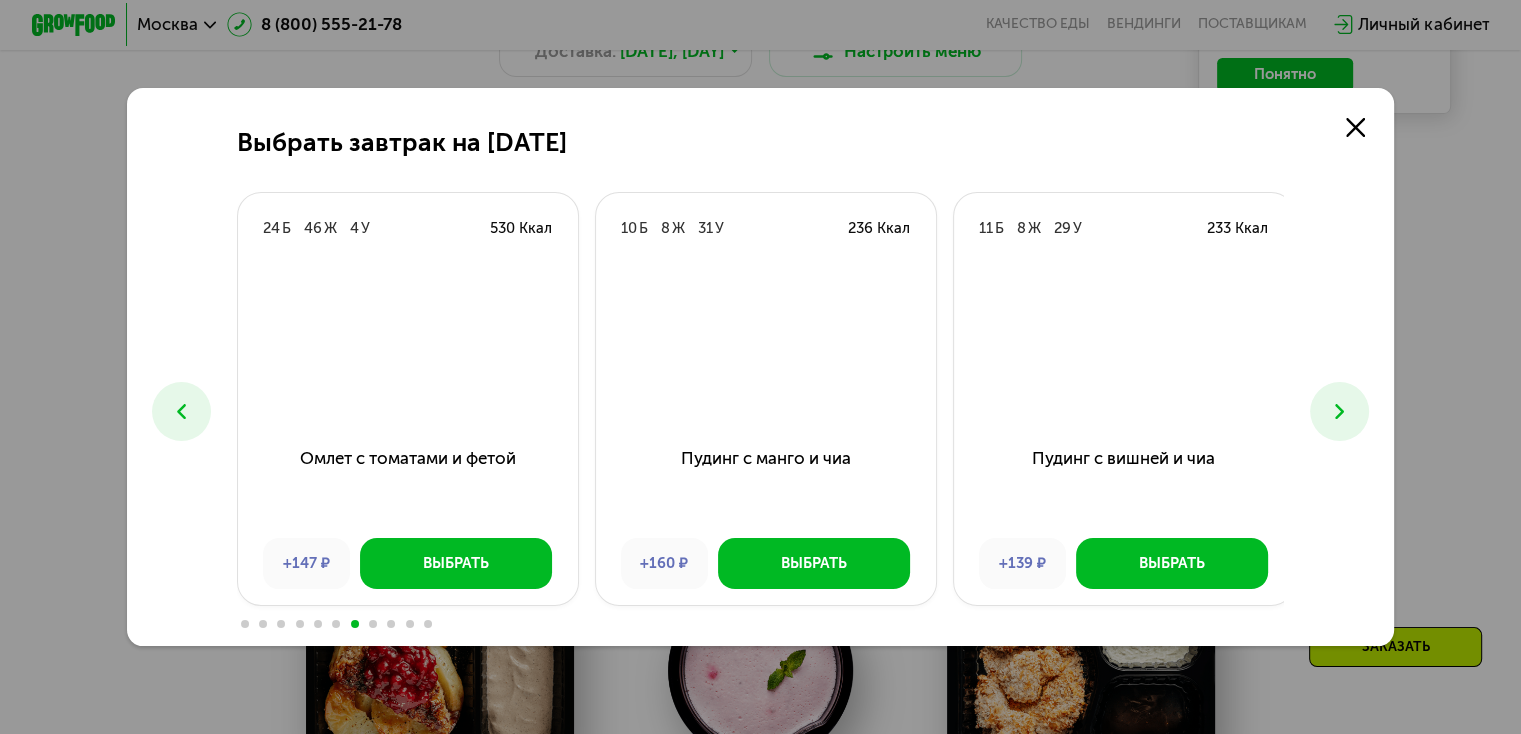 click 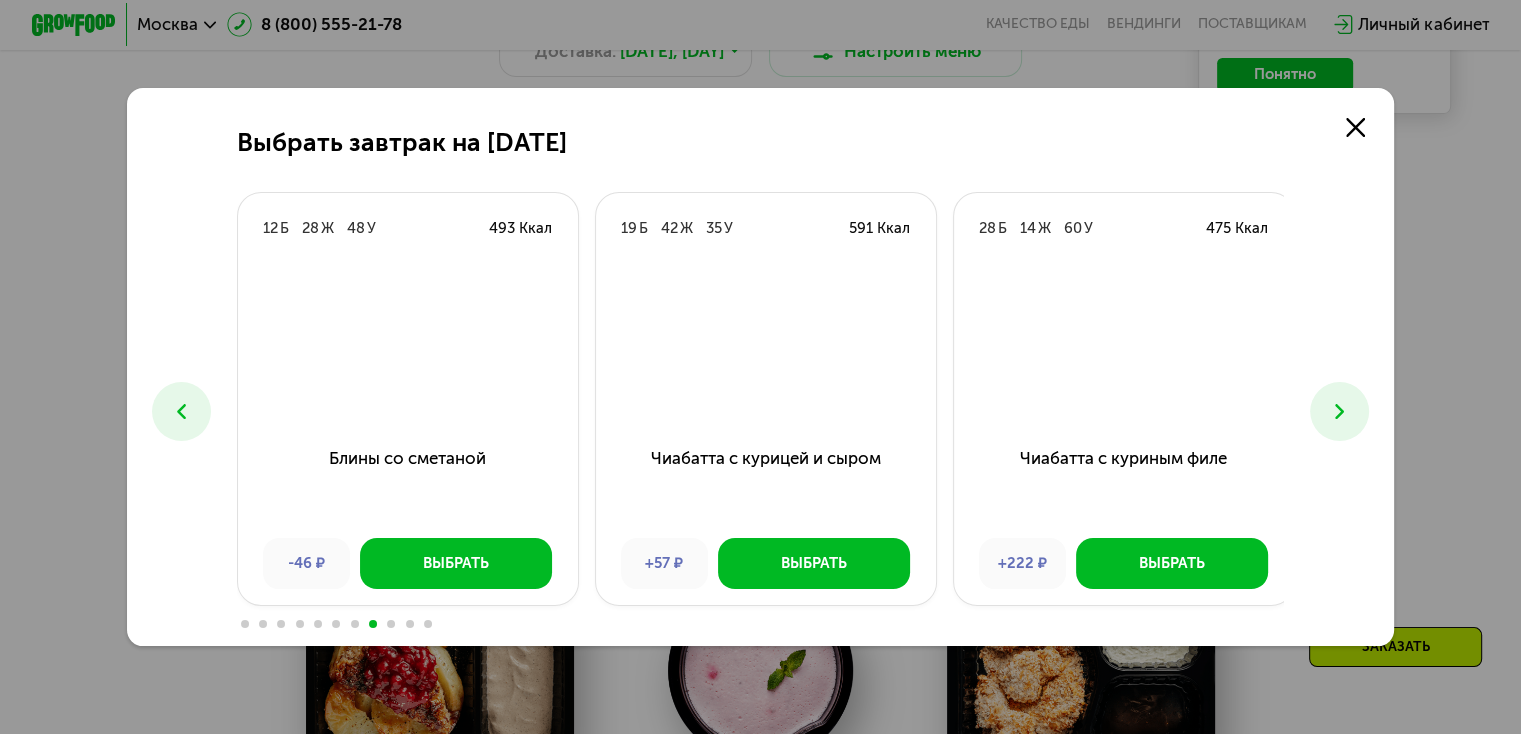 click 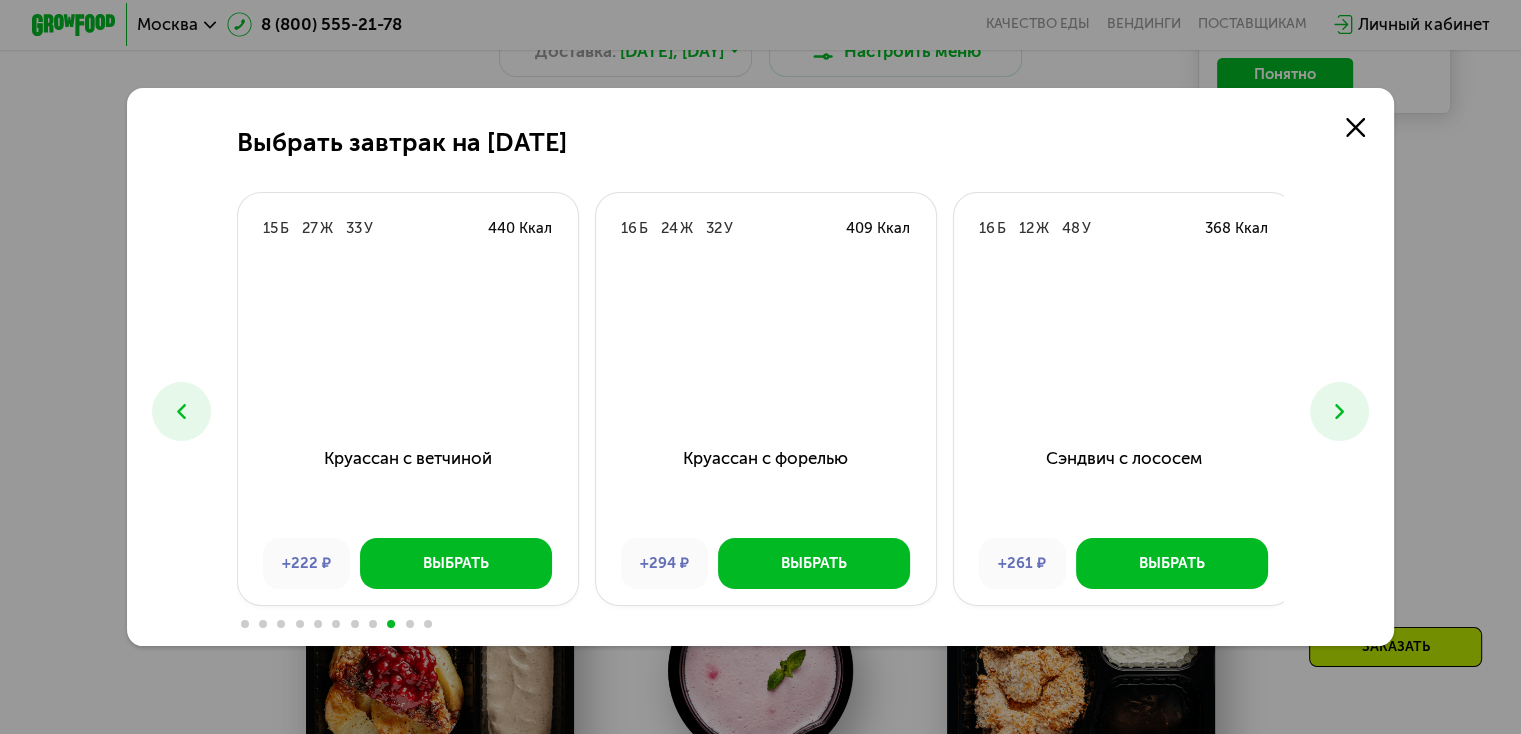 click 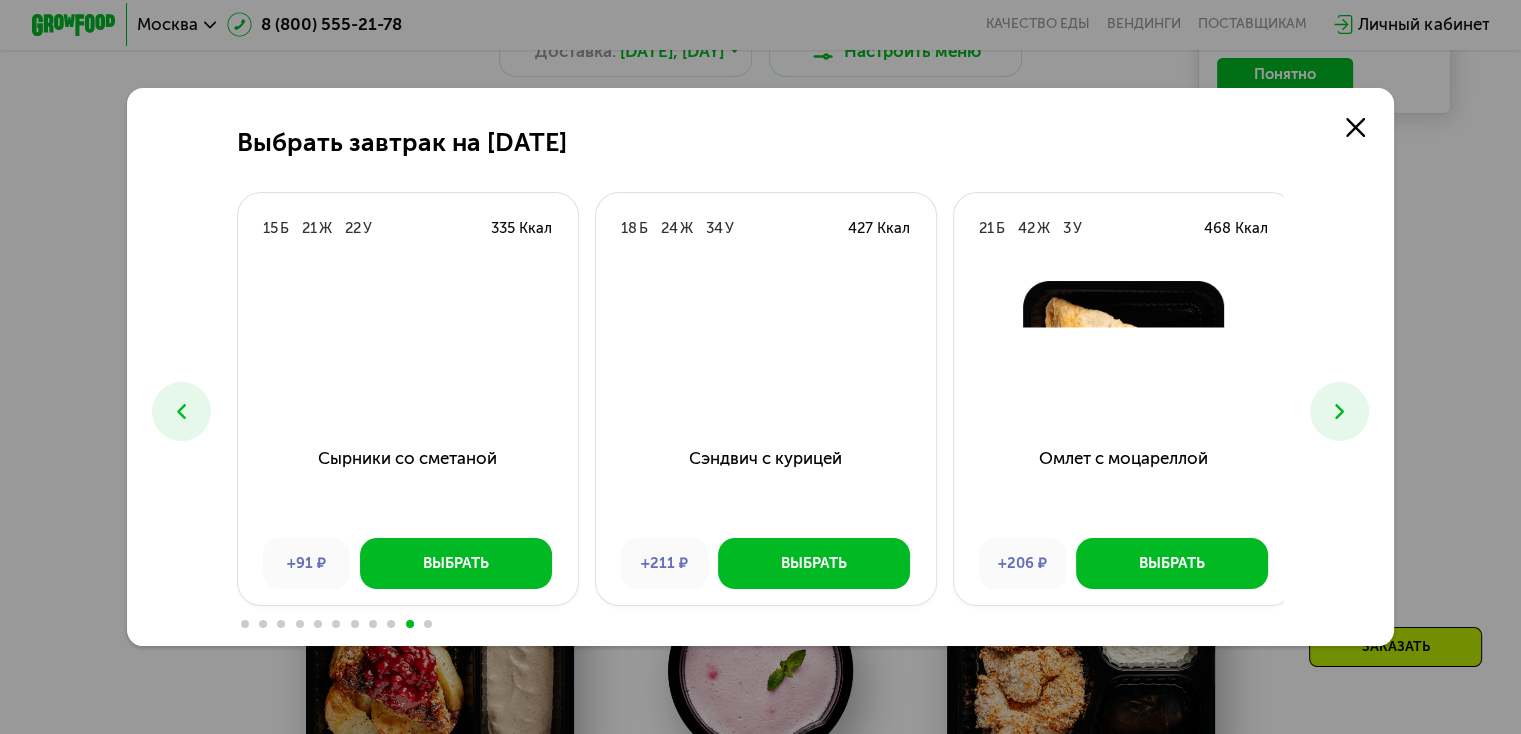 click 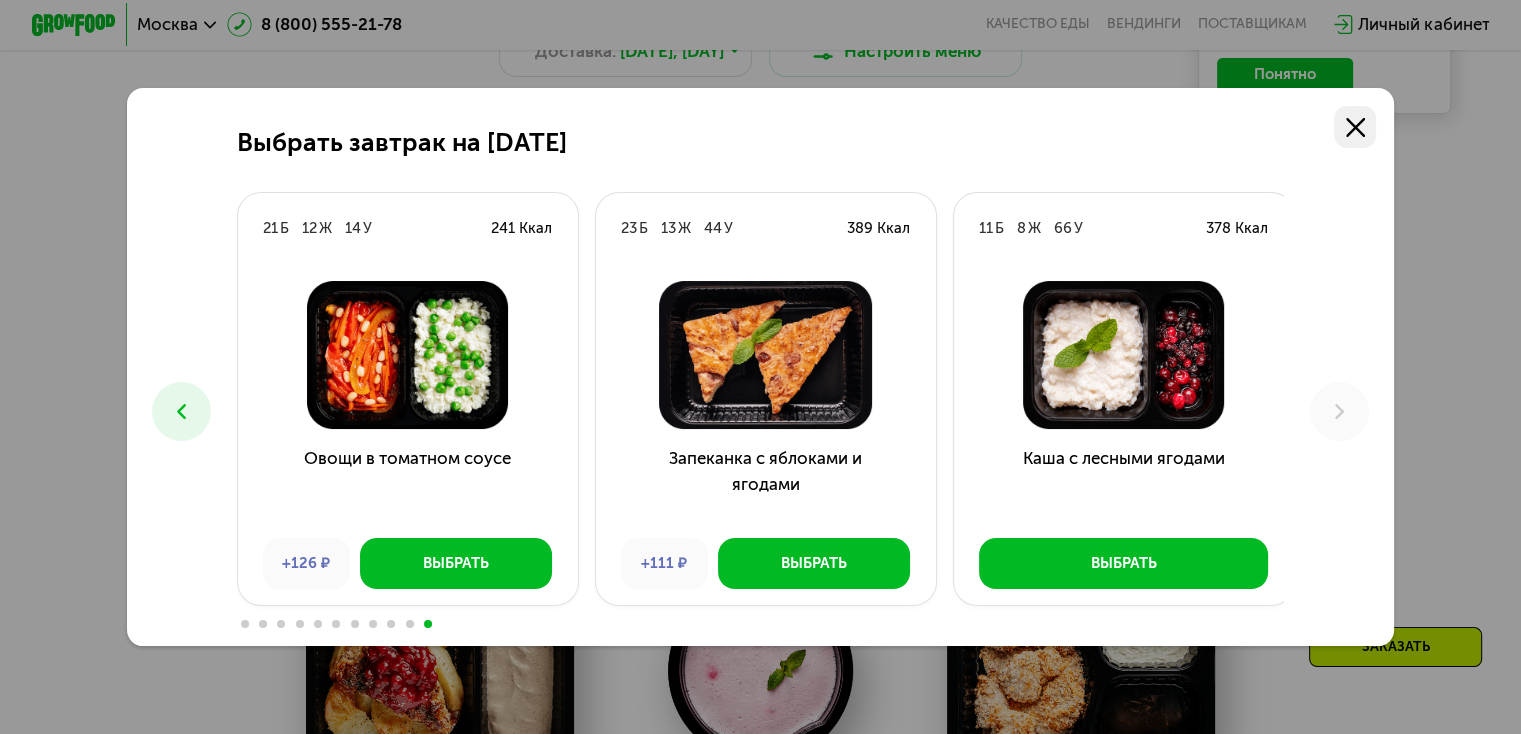 click 